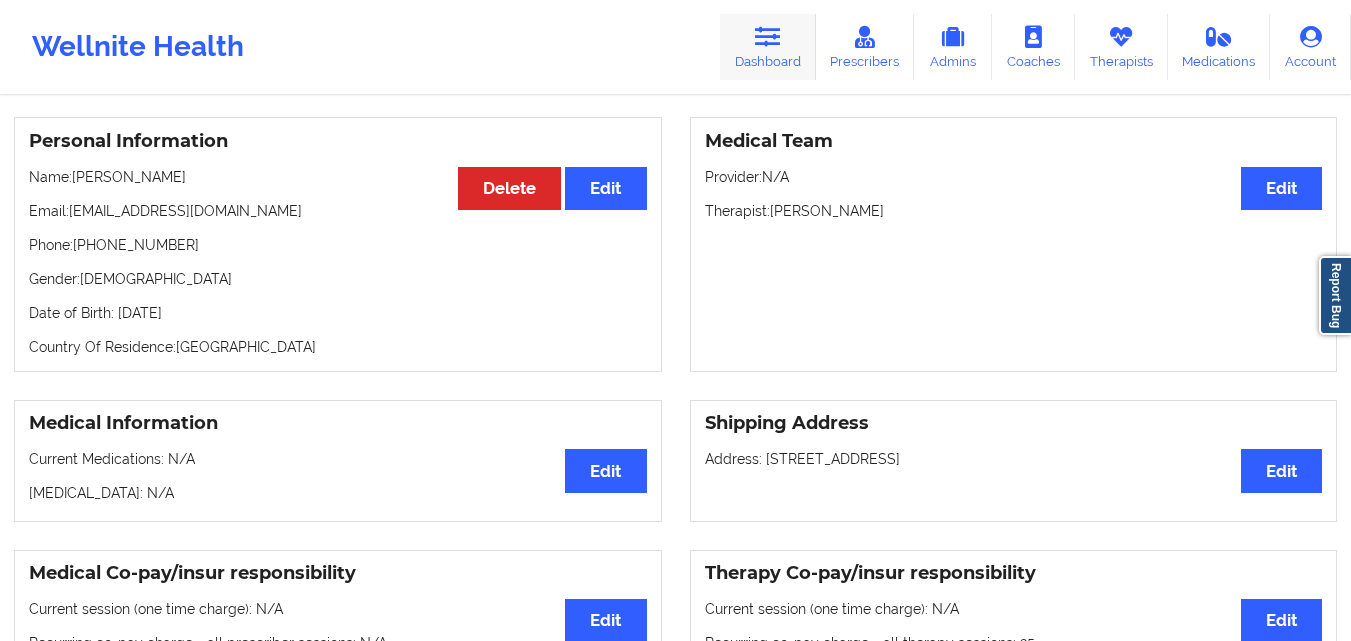 scroll, scrollTop: 0, scrollLeft: 0, axis: both 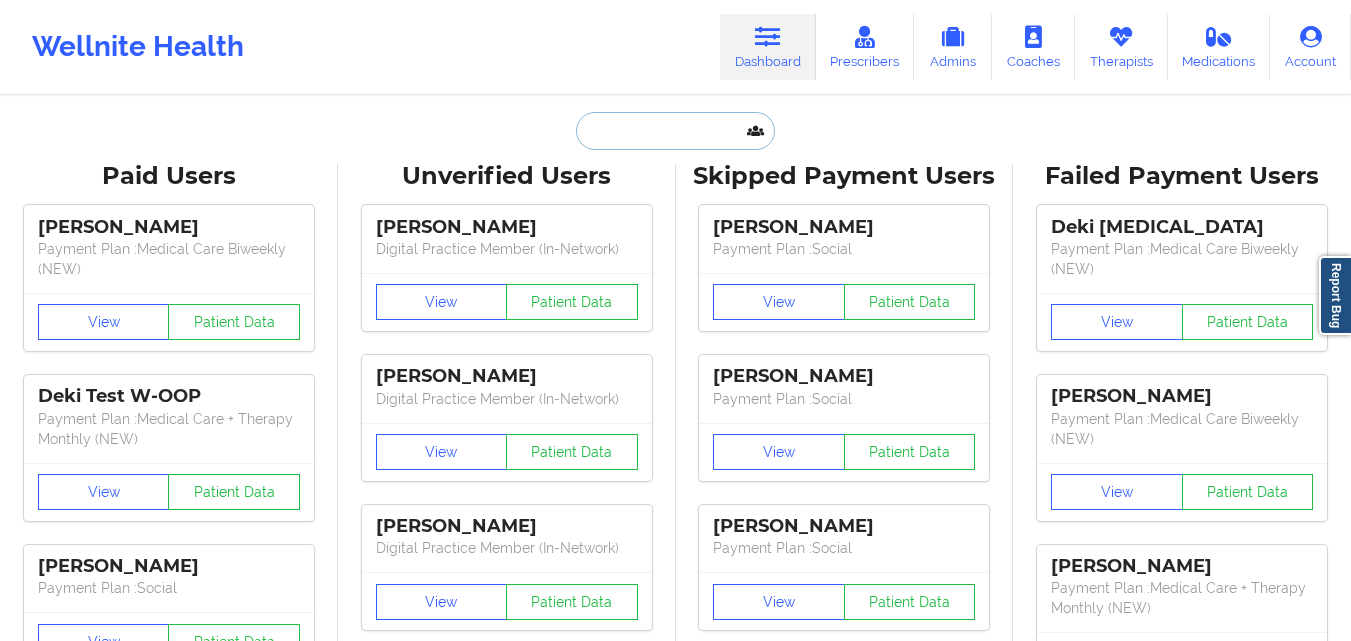 click at bounding box center [675, 131] 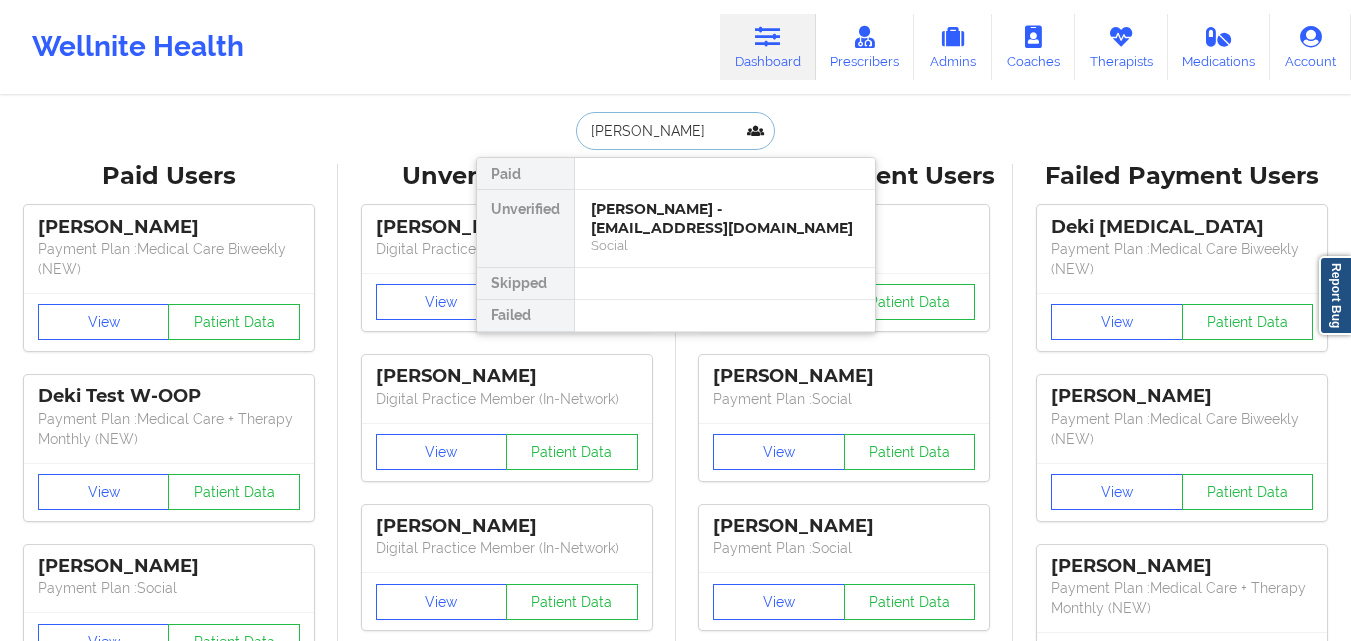click on "[PERSON_NAME] - [EMAIL_ADDRESS][DOMAIN_NAME]" at bounding box center [725, 218] 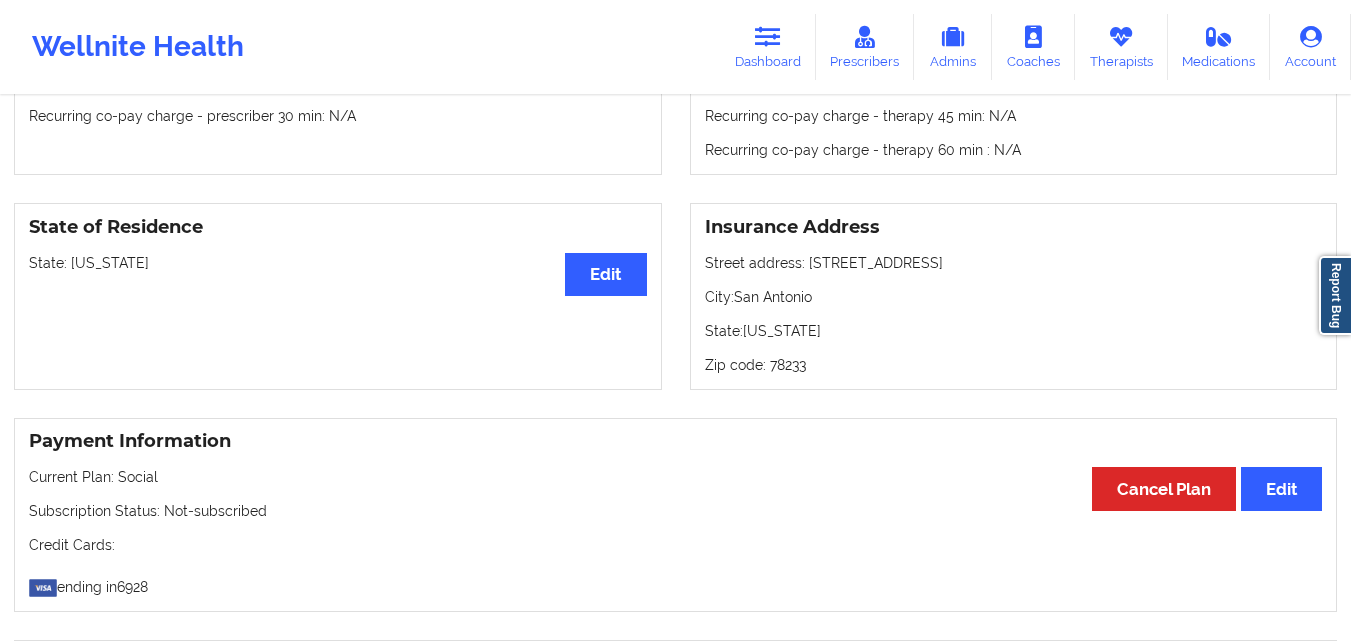 scroll, scrollTop: 752, scrollLeft: 0, axis: vertical 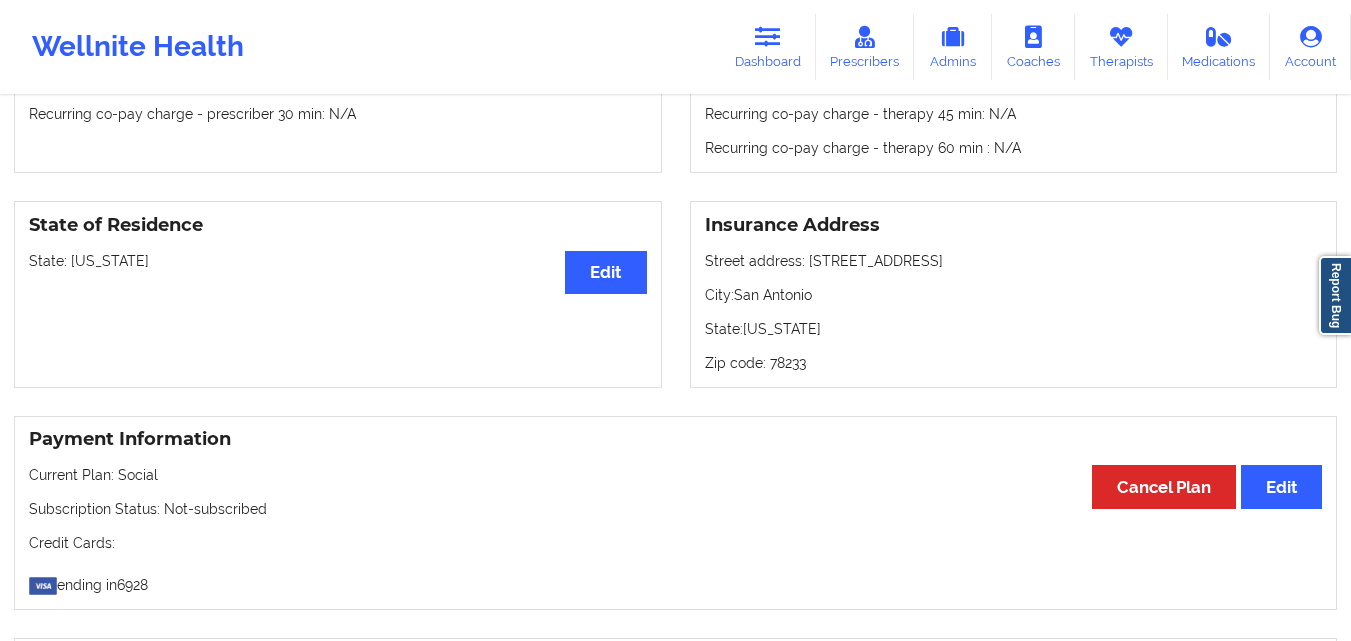 drag, startPoint x: 442, startPoint y: 440, endPoint x: 418, endPoint y: 455, distance: 28.301943 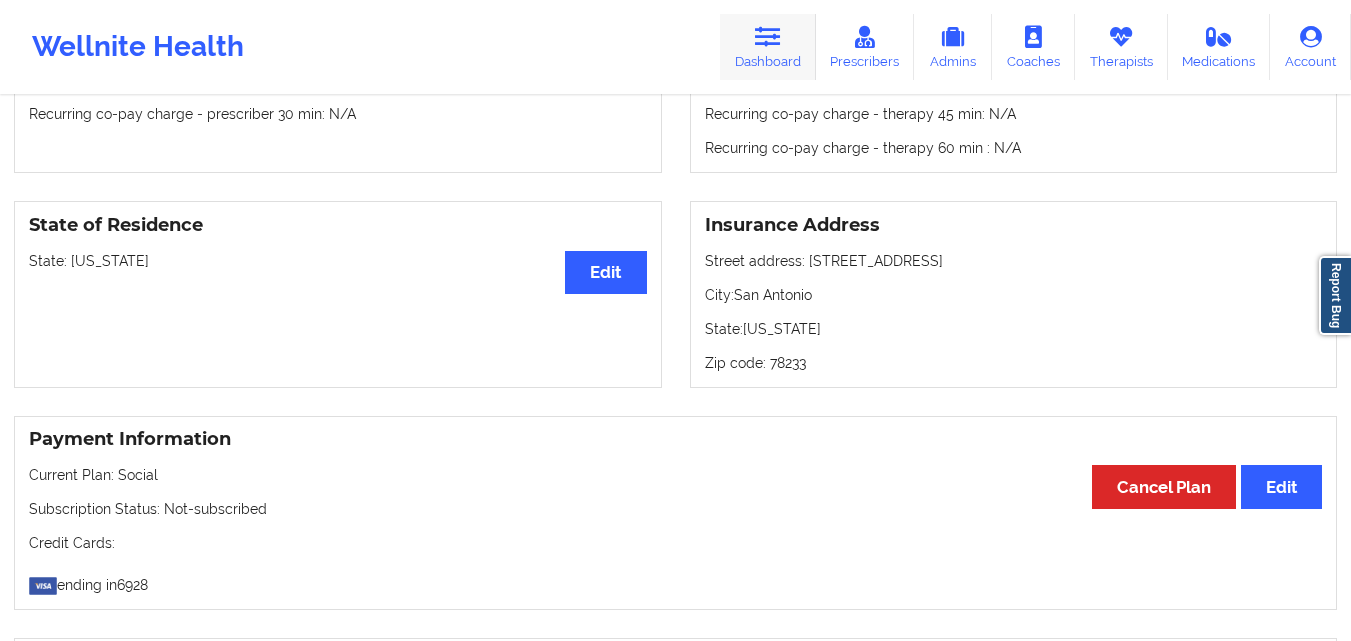 click on "Dashboard" at bounding box center (768, 47) 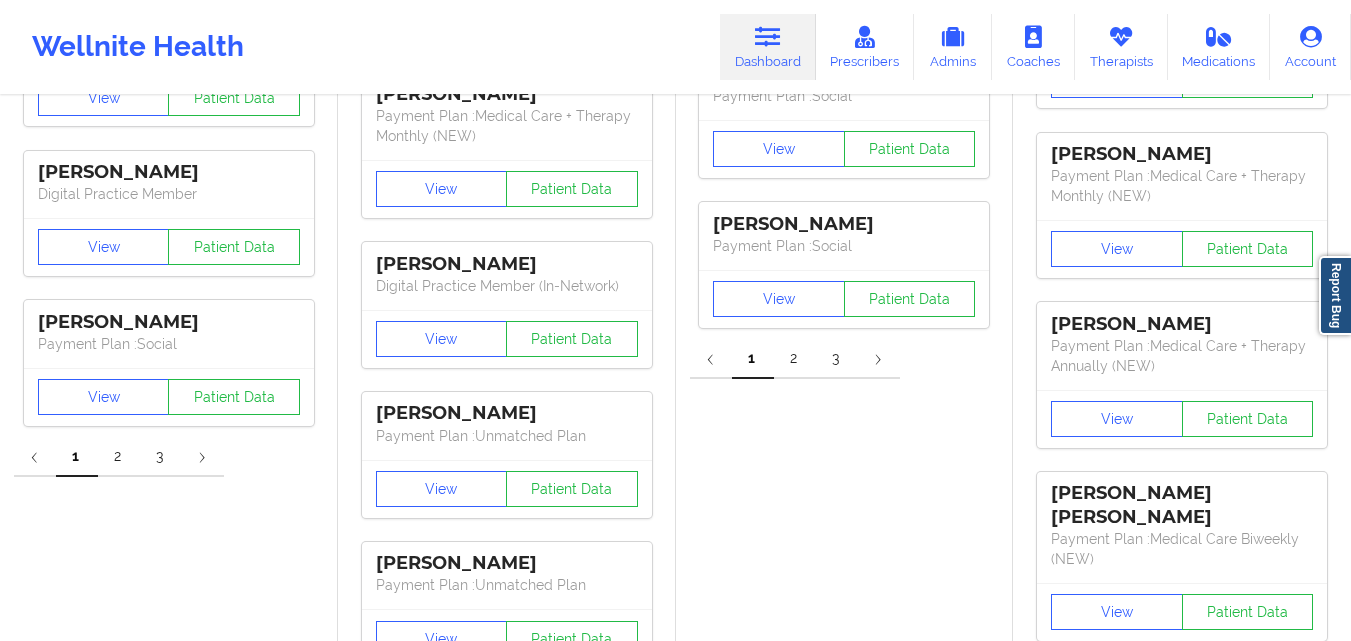 scroll, scrollTop: 0, scrollLeft: 0, axis: both 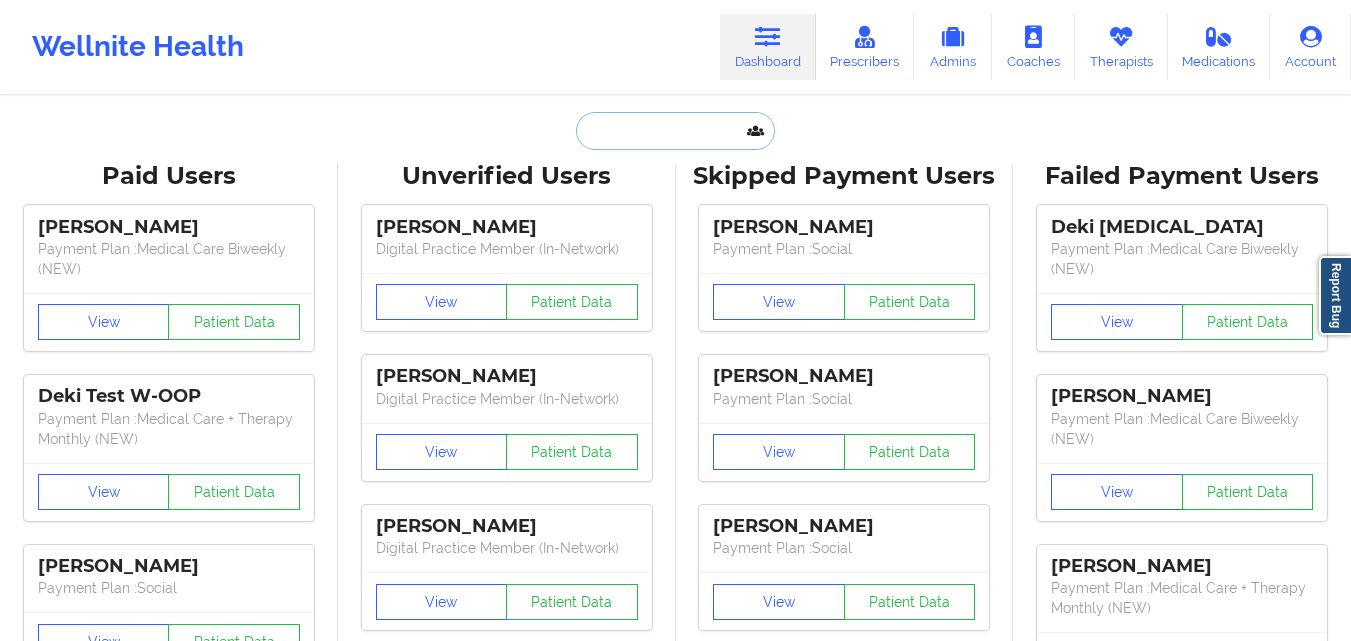 click at bounding box center (675, 131) 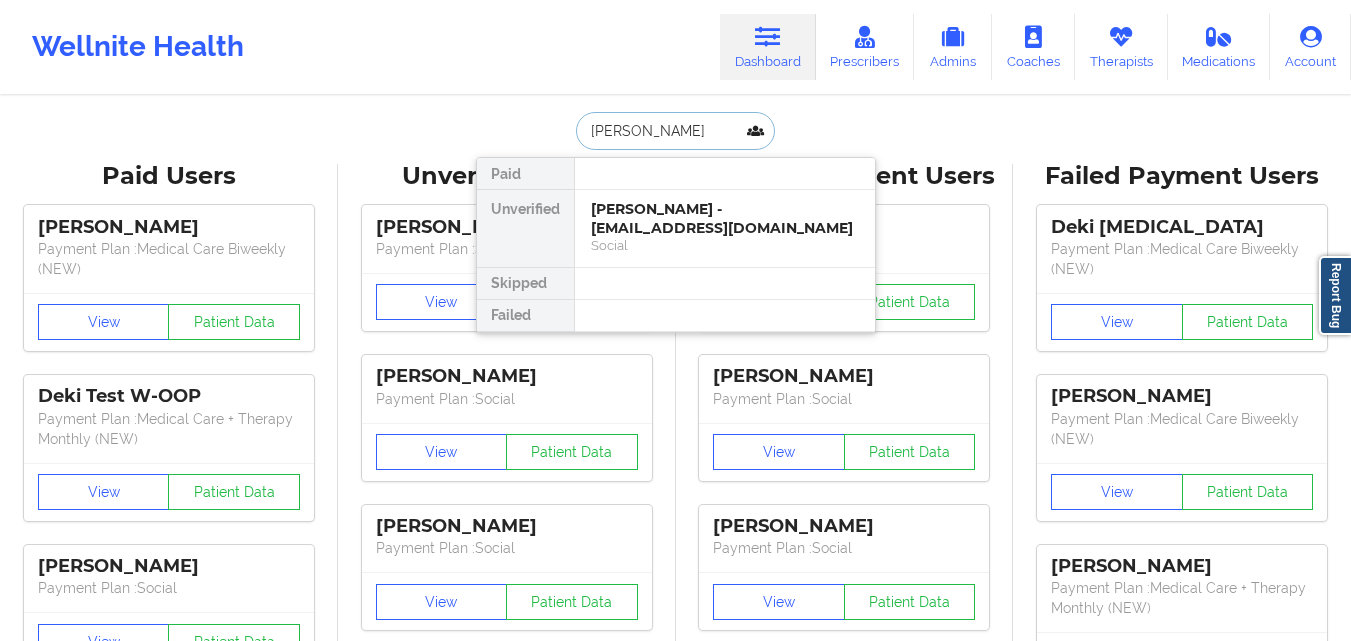 click on "[PERSON_NAME] - [EMAIL_ADDRESS][DOMAIN_NAME]" at bounding box center (725, 218) 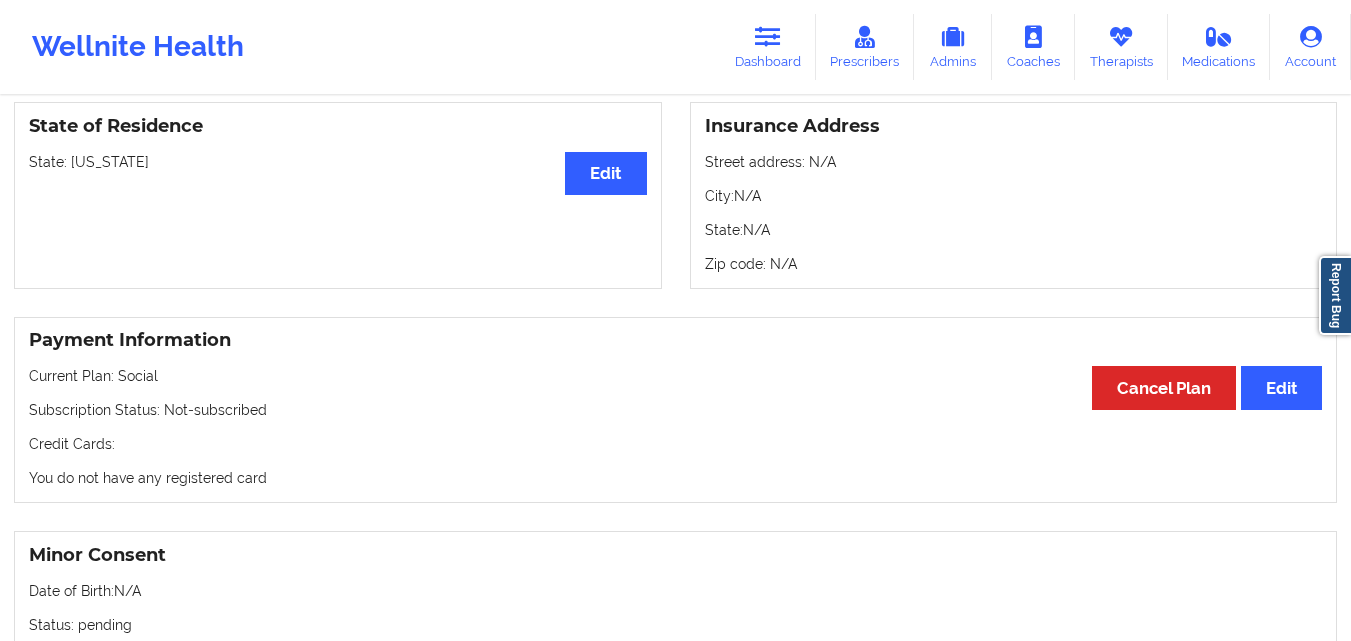 scroll, scrollTop: 852, scrollLeft: 0, axis: vertical 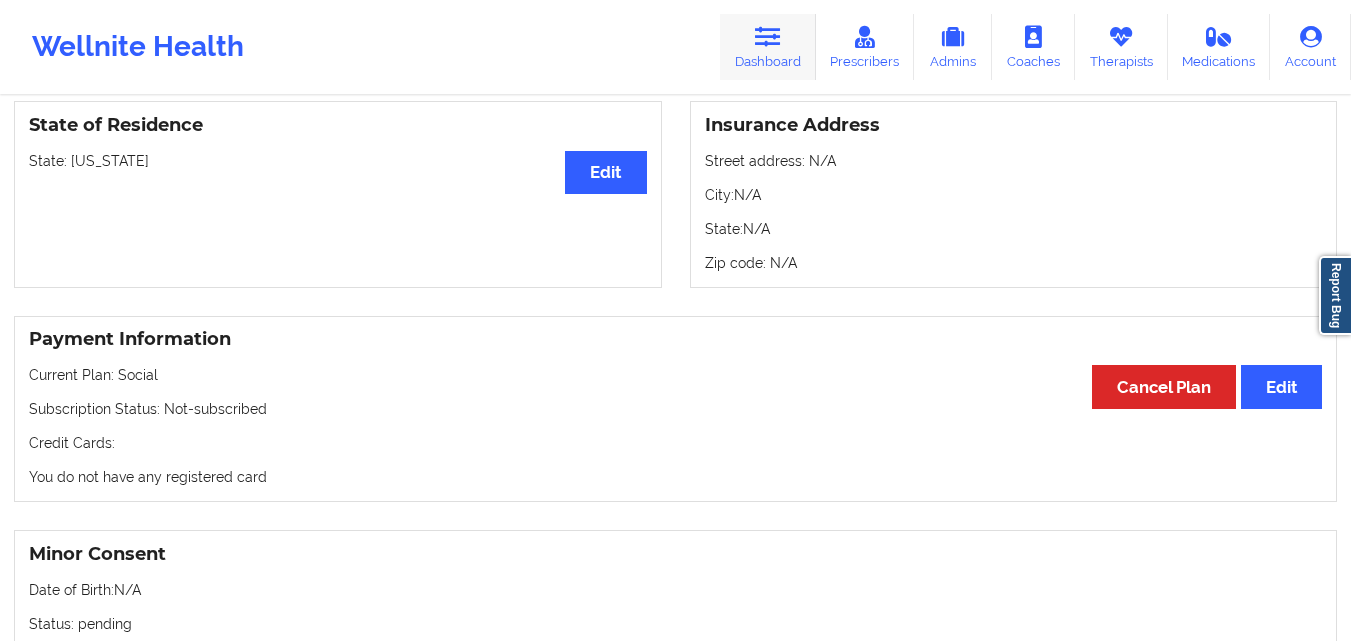 click on "Dashboard" at bounding box center (768, 47) 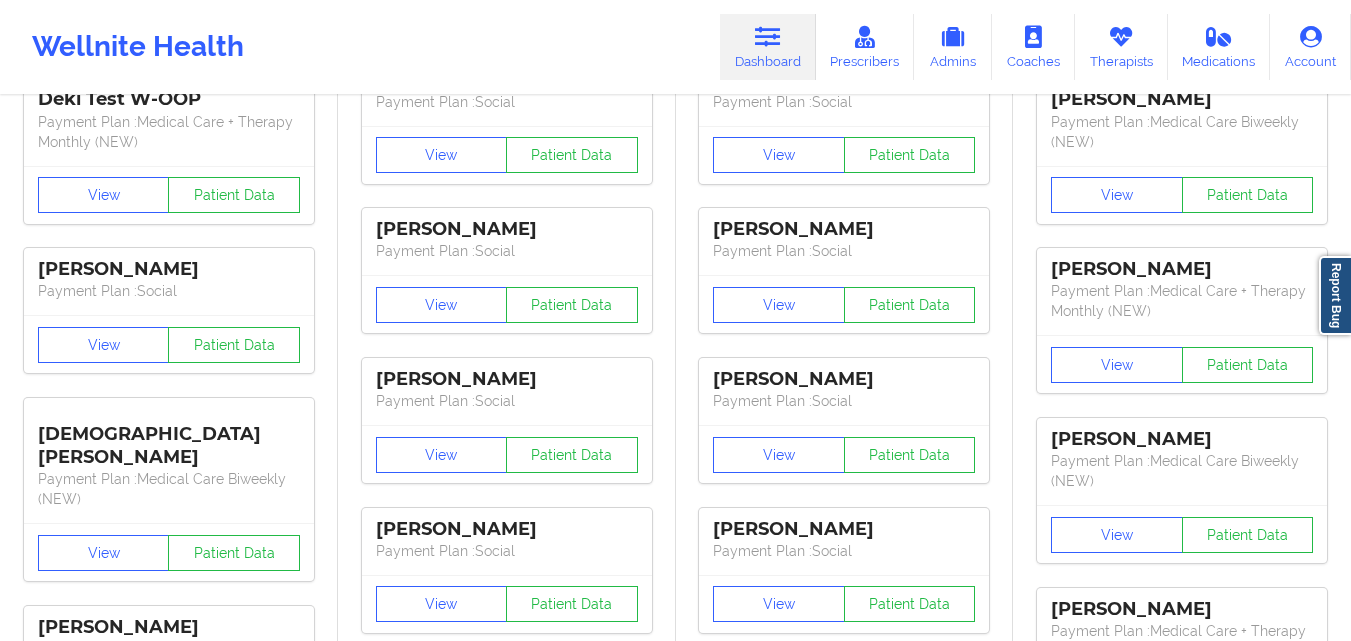 scroll, scrollTop: 0, scrollLeft: 0, axis: both 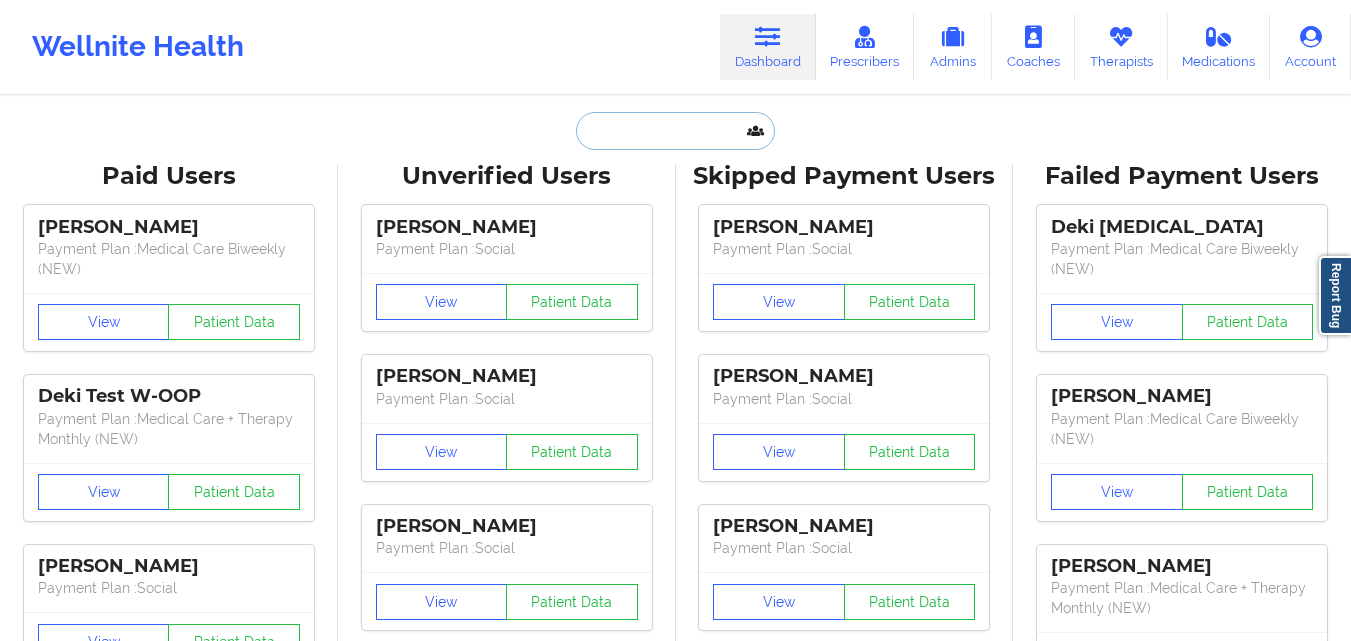 click at bounding box center (675, 131) 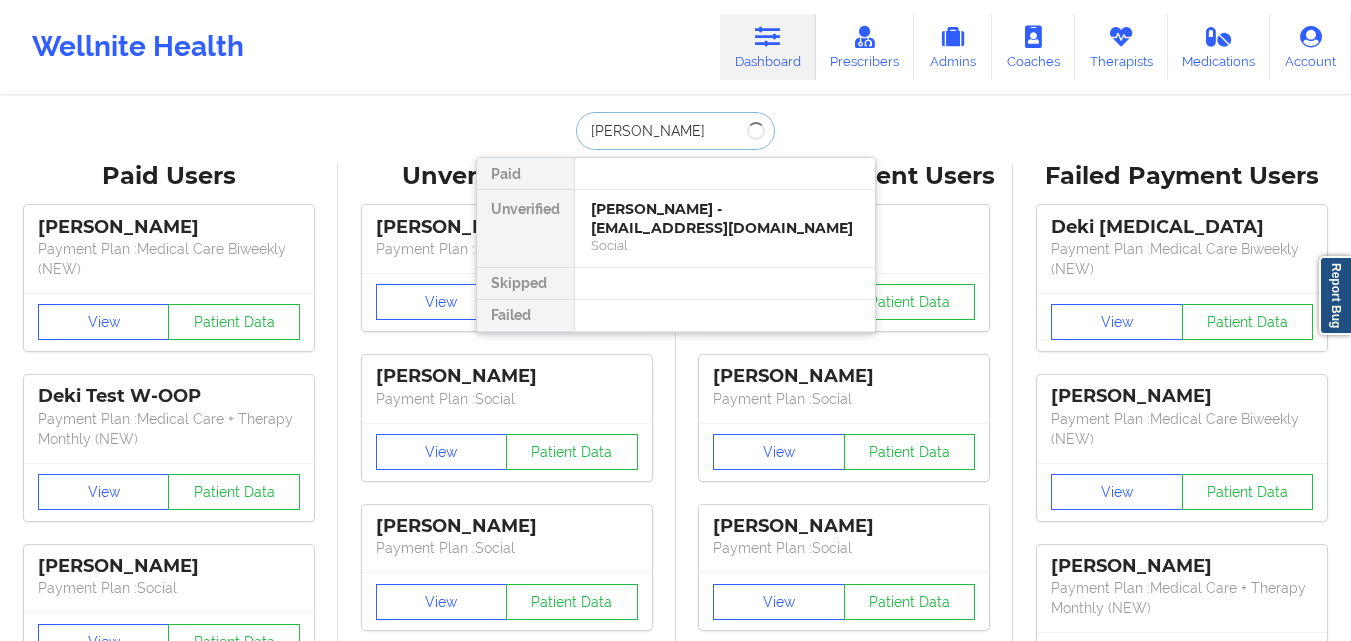 type on "[PERSON_NAME]" 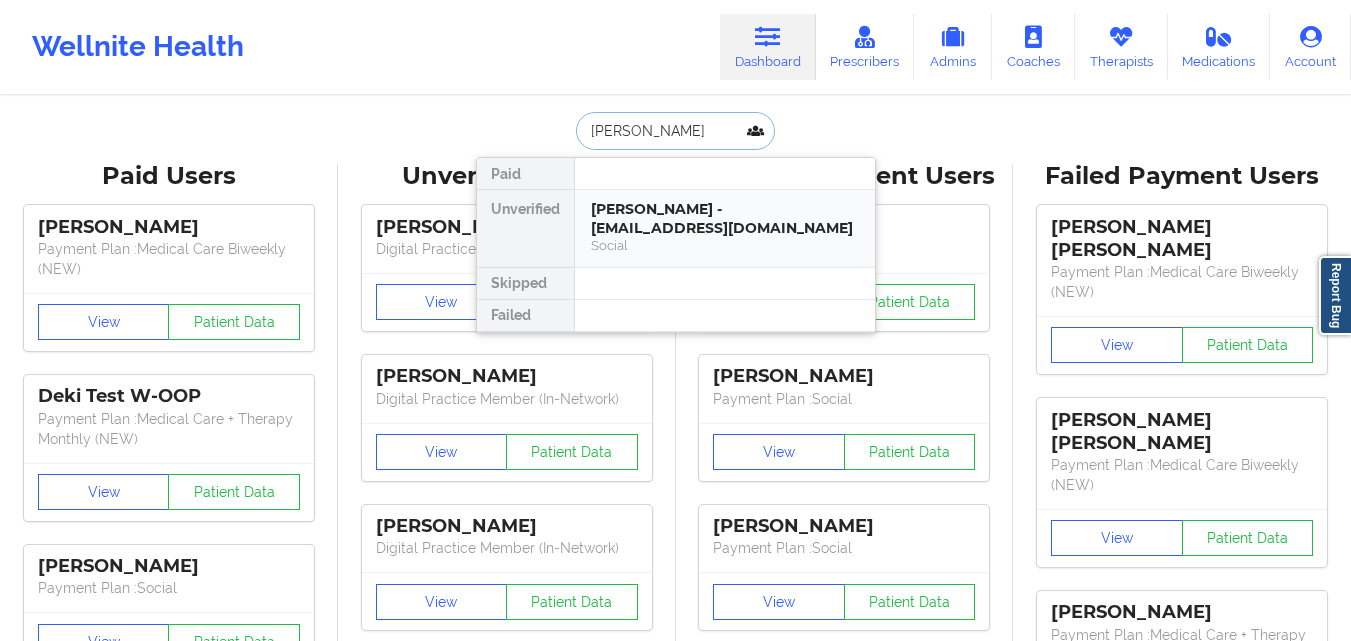 click on "[PERSON_NAME] - [EMAIL_ADDRESS][DOMAIN_NAME]" at bounding box center [725, 218] 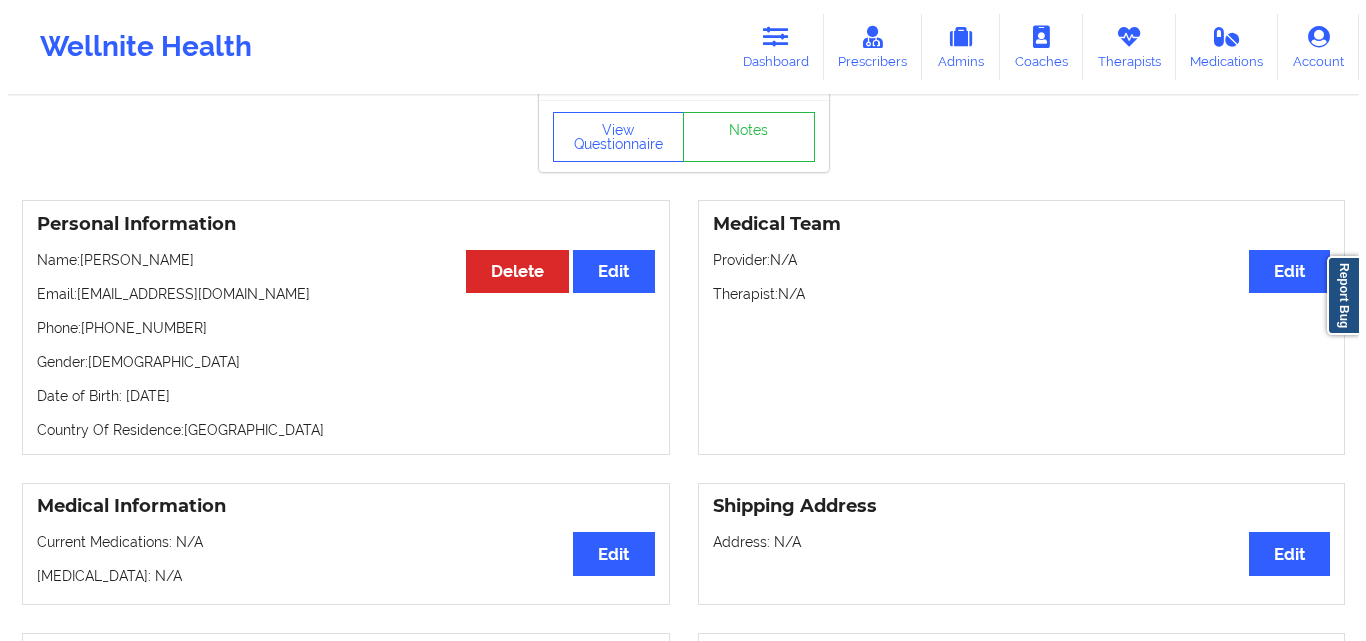scroll, scrollTop: 0, scrollLeft: 0, axis: both 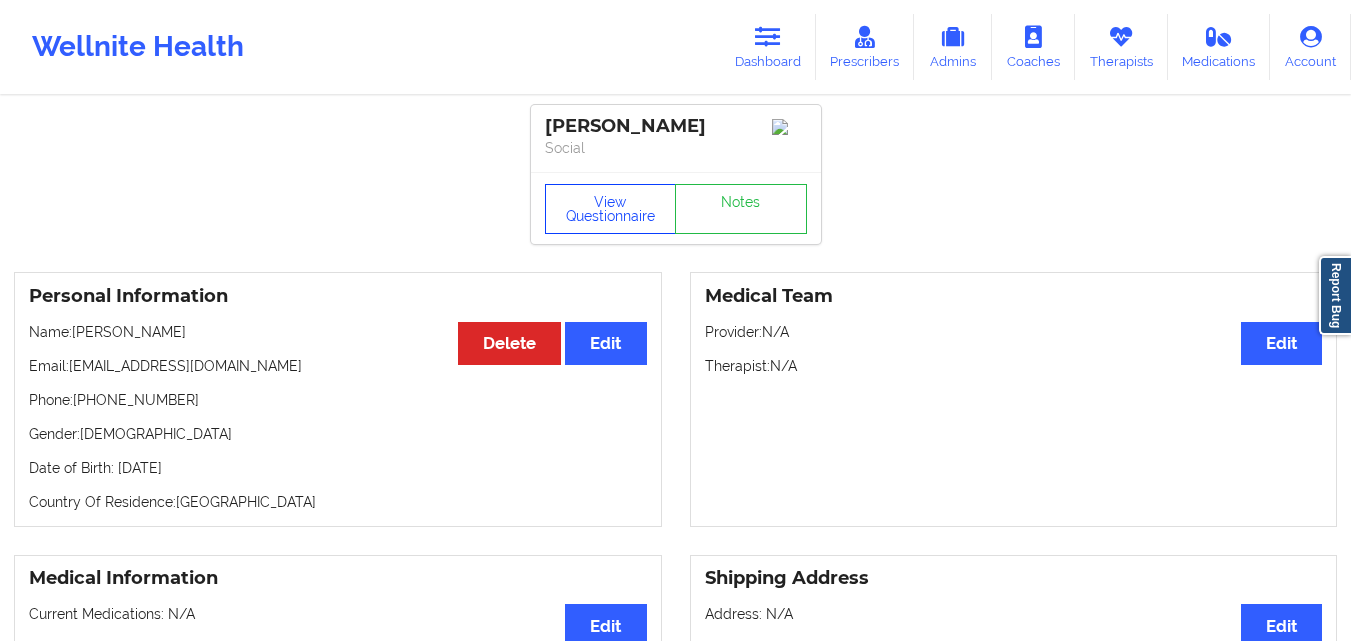 click on "View Questionnaire" at bounding box center [611, 209] 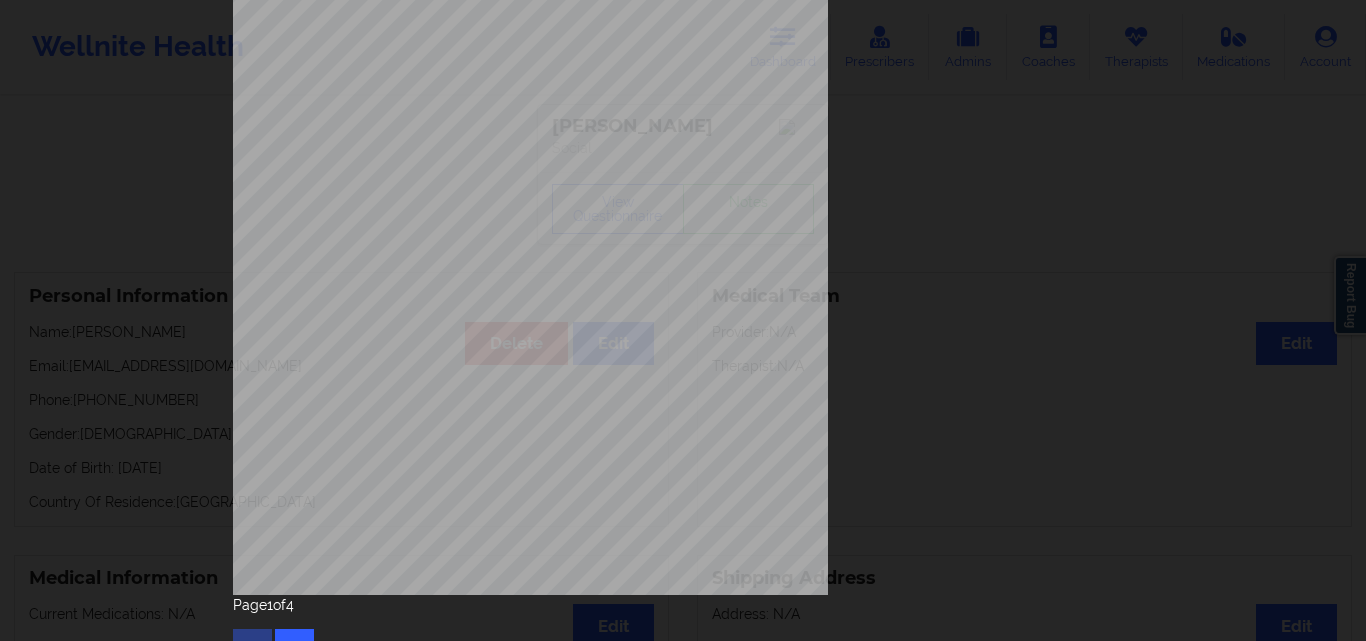 scroll, scrollTop: 313, scrollLeft: 0, axis: vertical 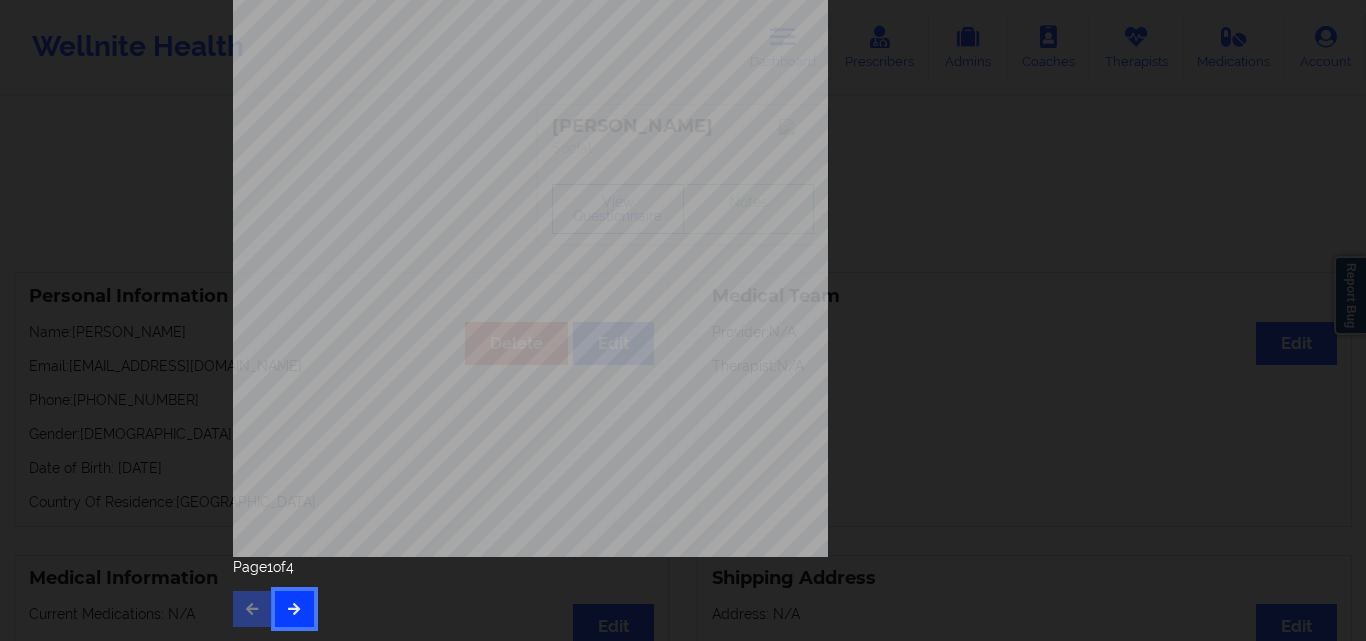 click at bounding box center (294, 609) 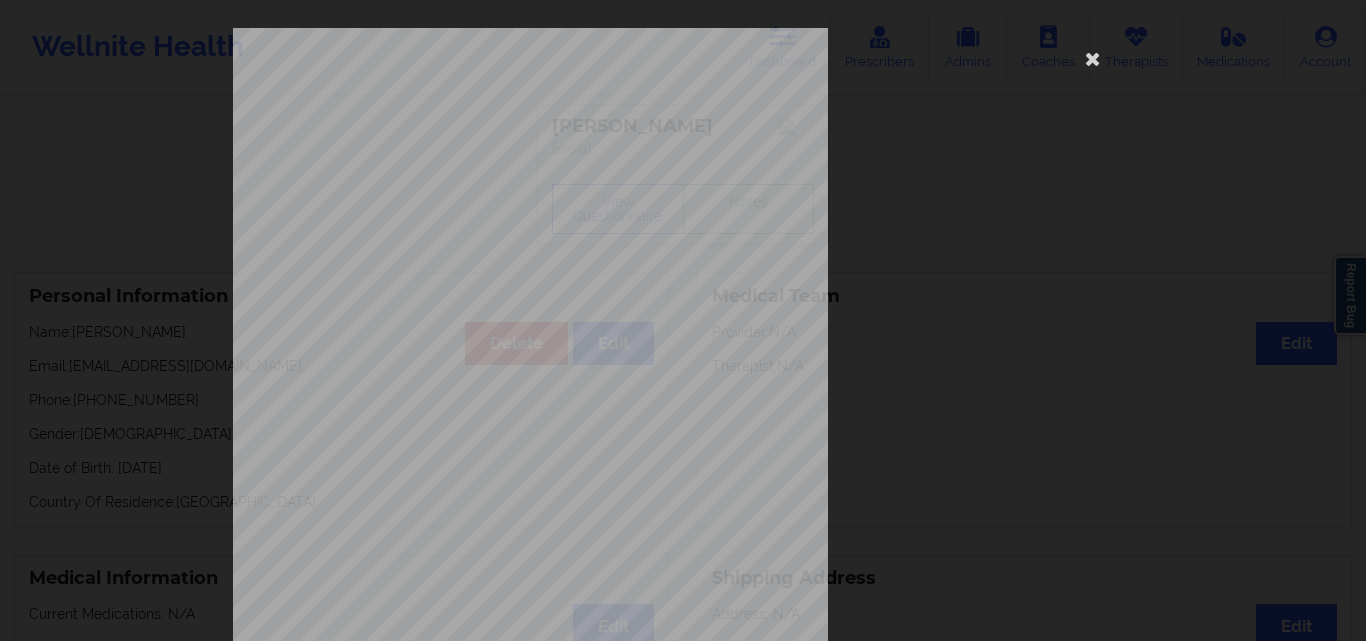 scroll, scrollTop: 313, scrollLeft: 0, axis: vertical 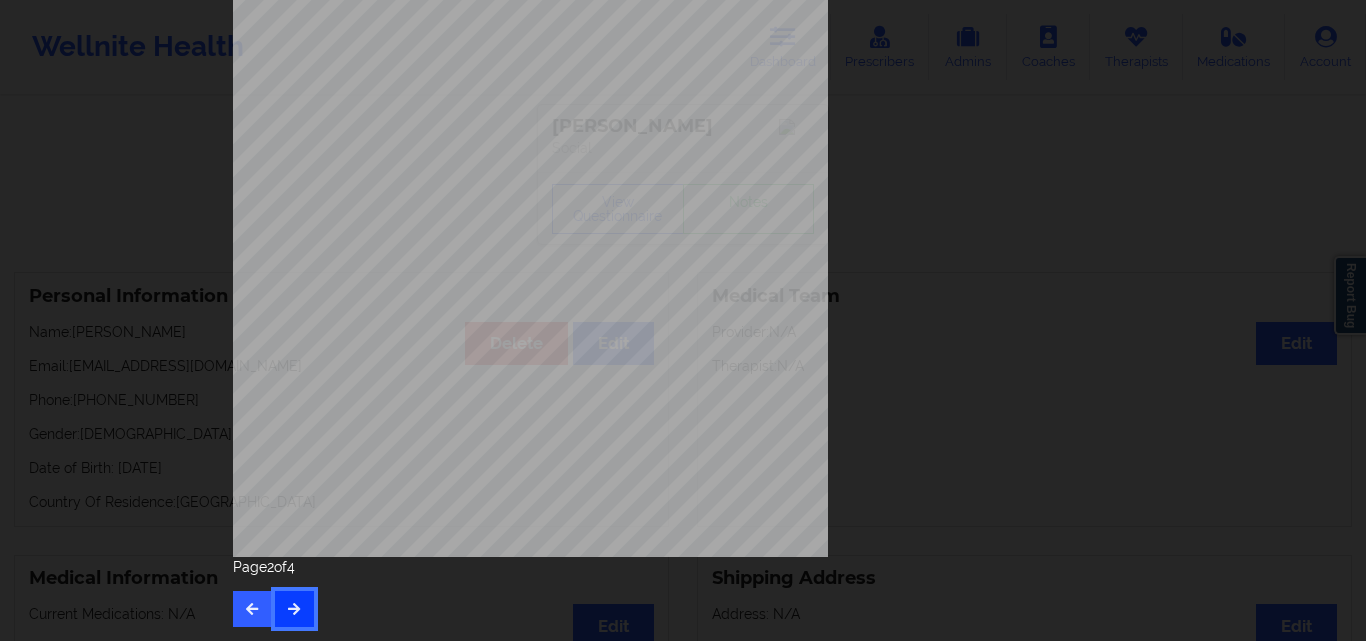click at bounding box center [294, 609] 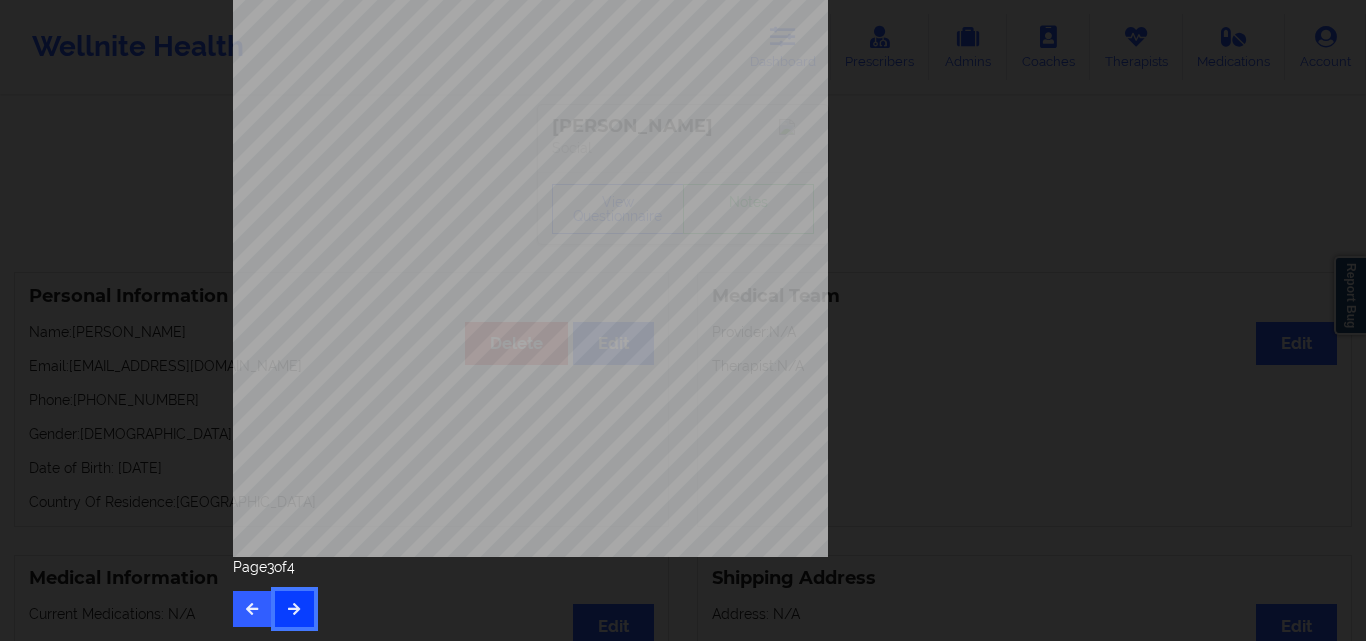 scroll, scrollTop: 0, scrollLeft: 0, axis: both 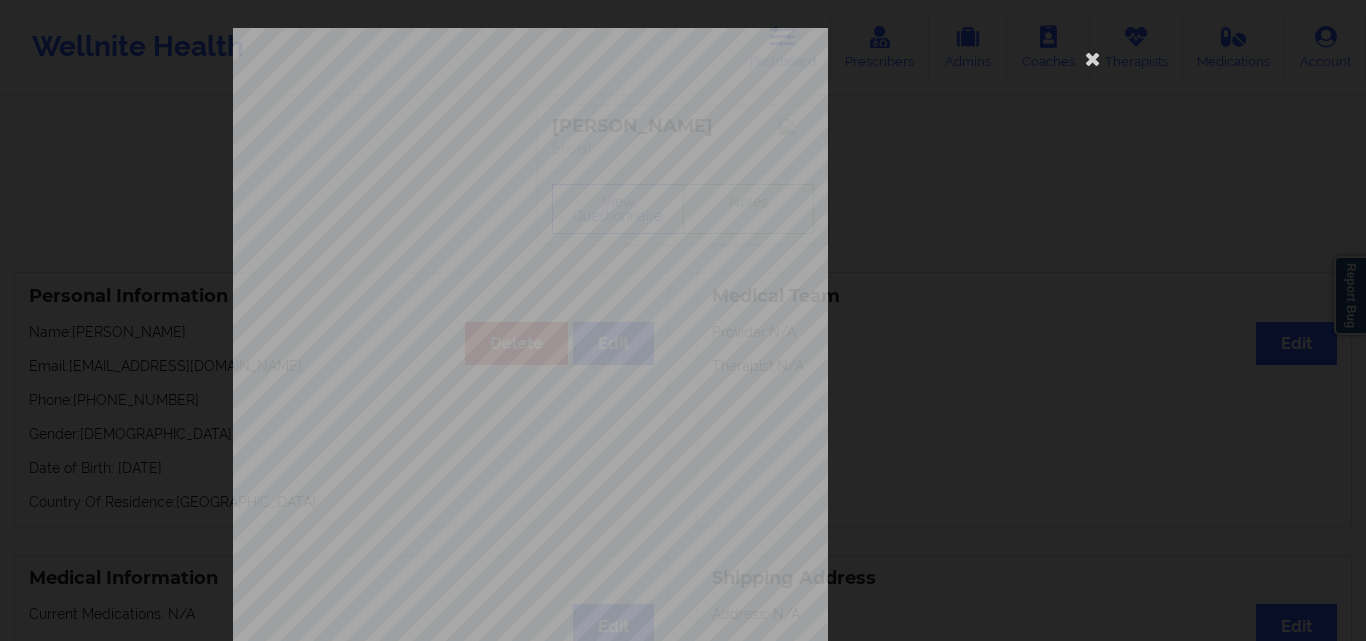 type 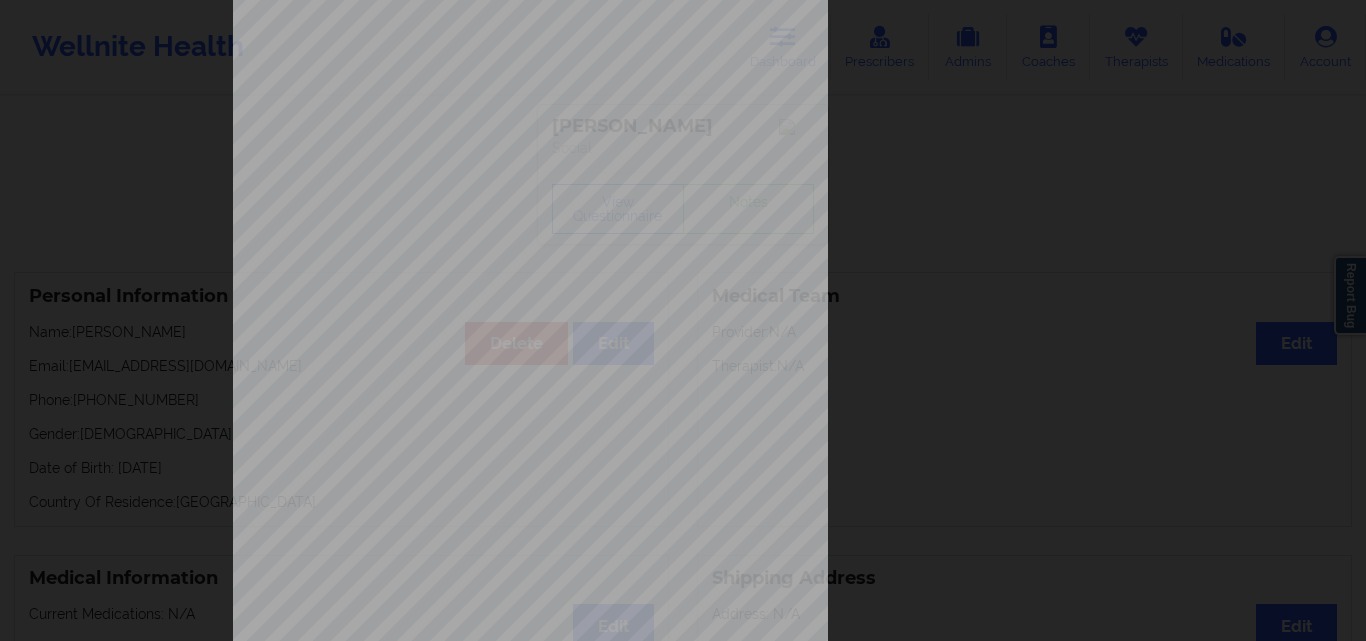 scroll, scrollTop: 313, scrollLeft: 0, axis: vertical 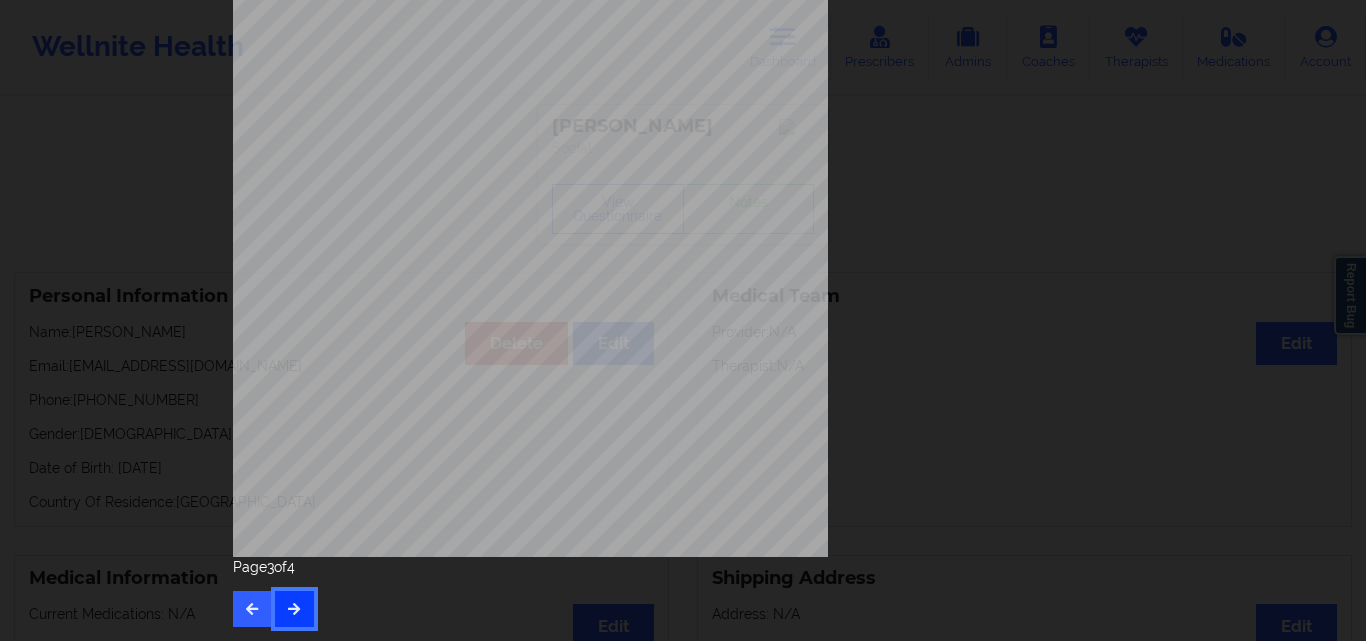 click at bounding box center (294, 609) 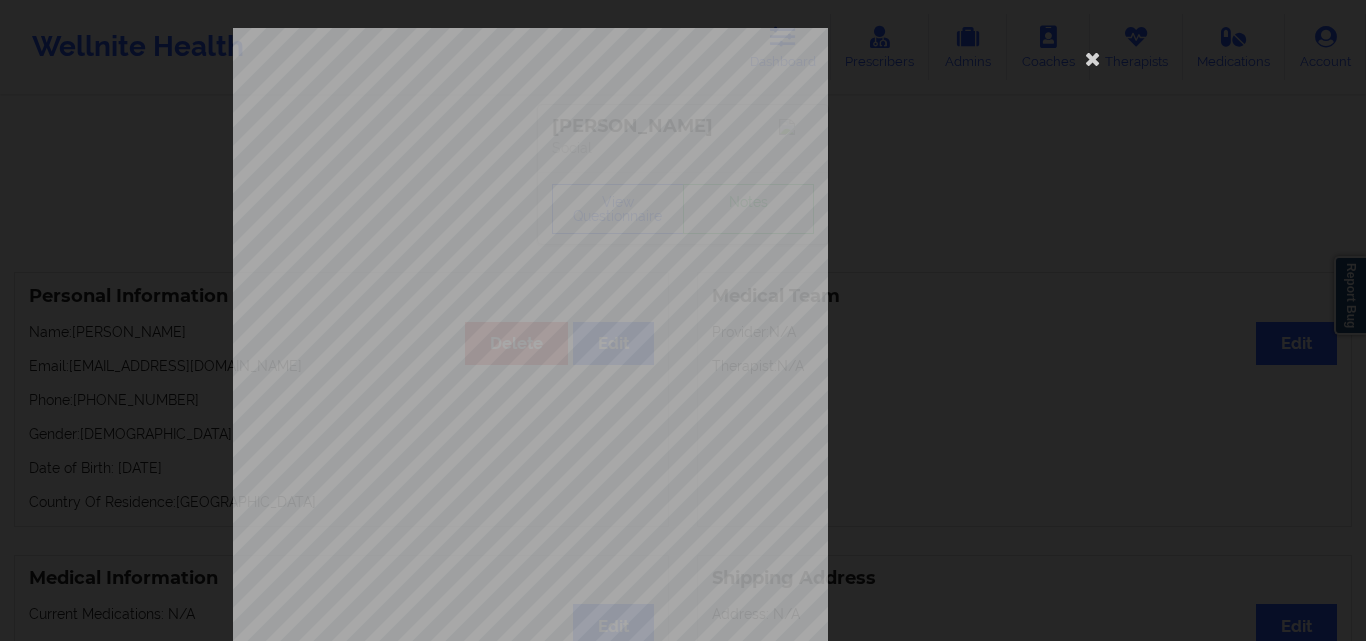 scroll, scrollTop: 313, scrollLeft: 0, axis: vertical 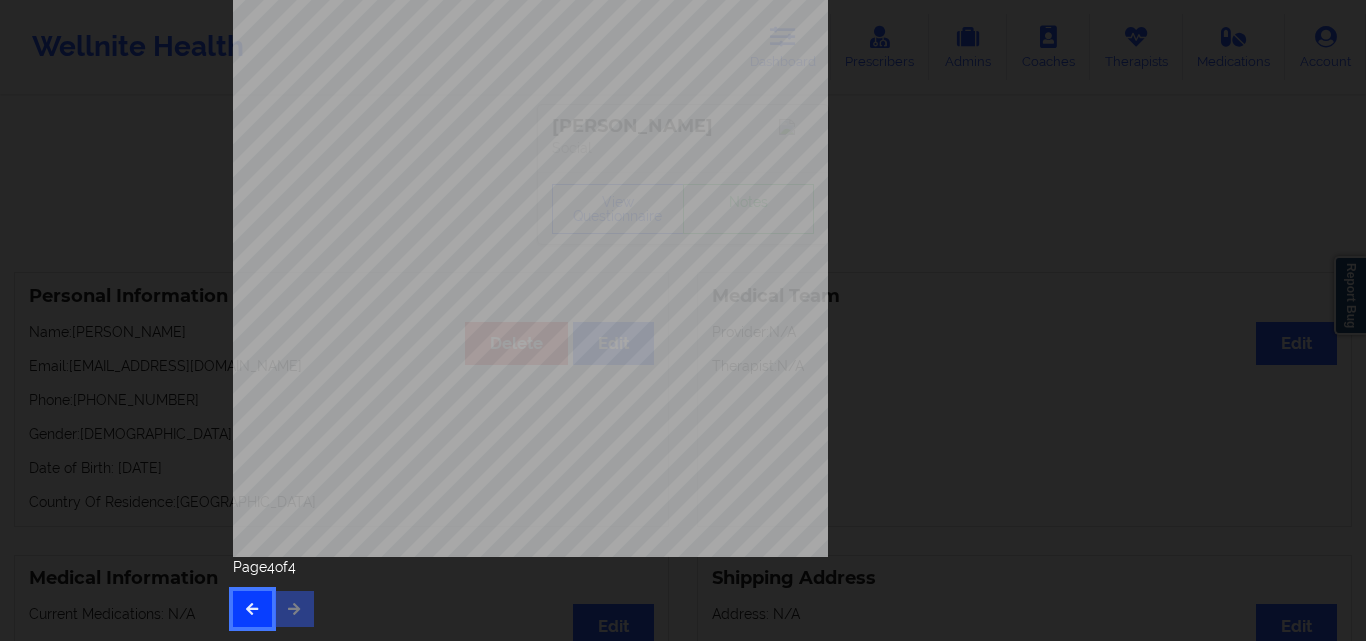 click at bounding box center (252, 608) 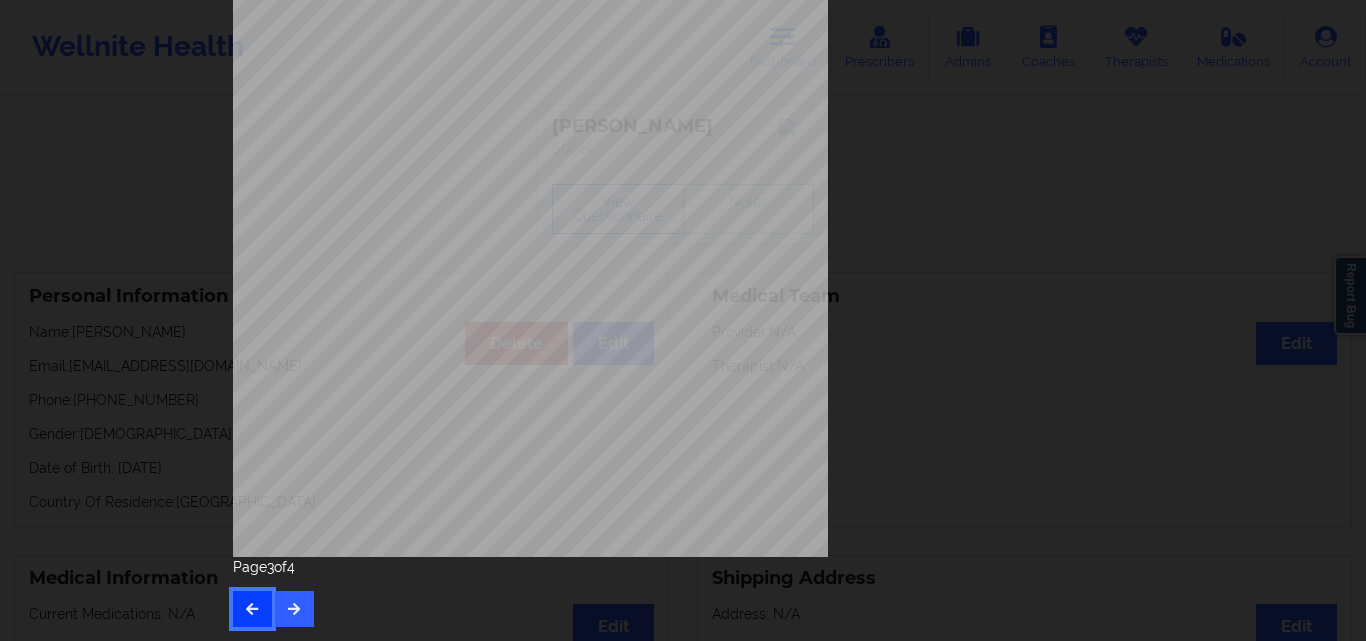 type 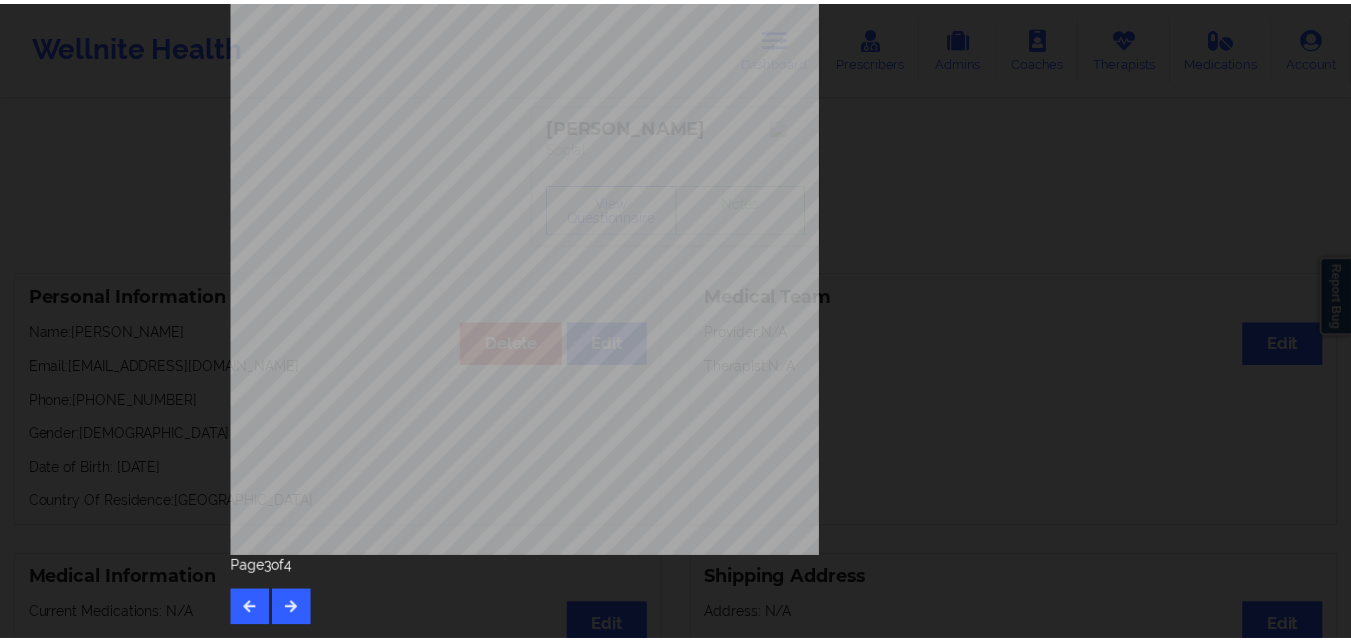 scroll, scrollTop: 0, scrollLeft: 0, axis: both 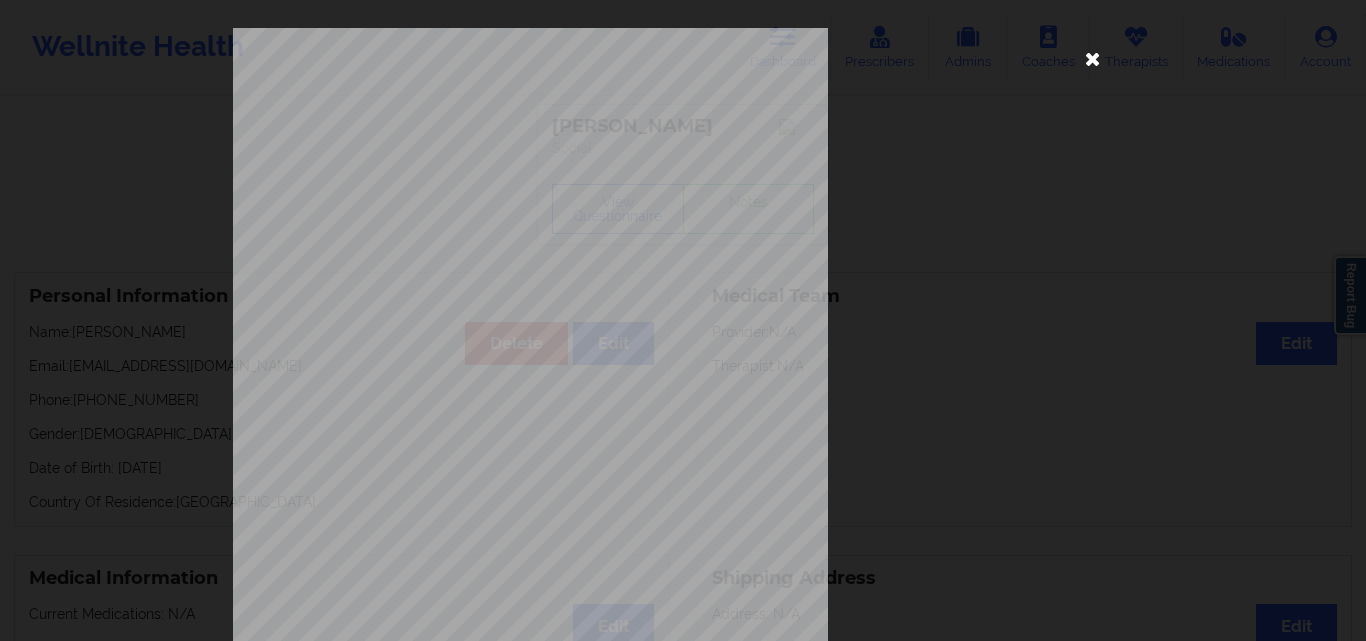click at bounding box center (1093, 58) 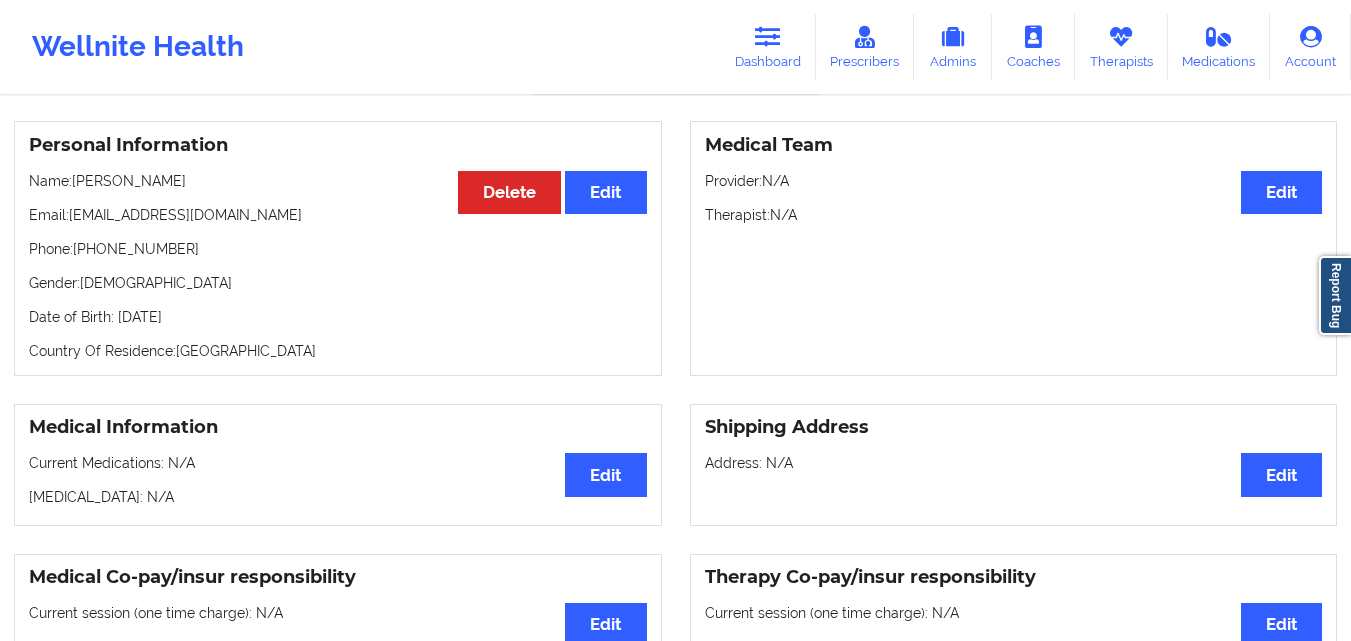 scroll, scrollTop: 0, scrollLeft: 0, axis: both 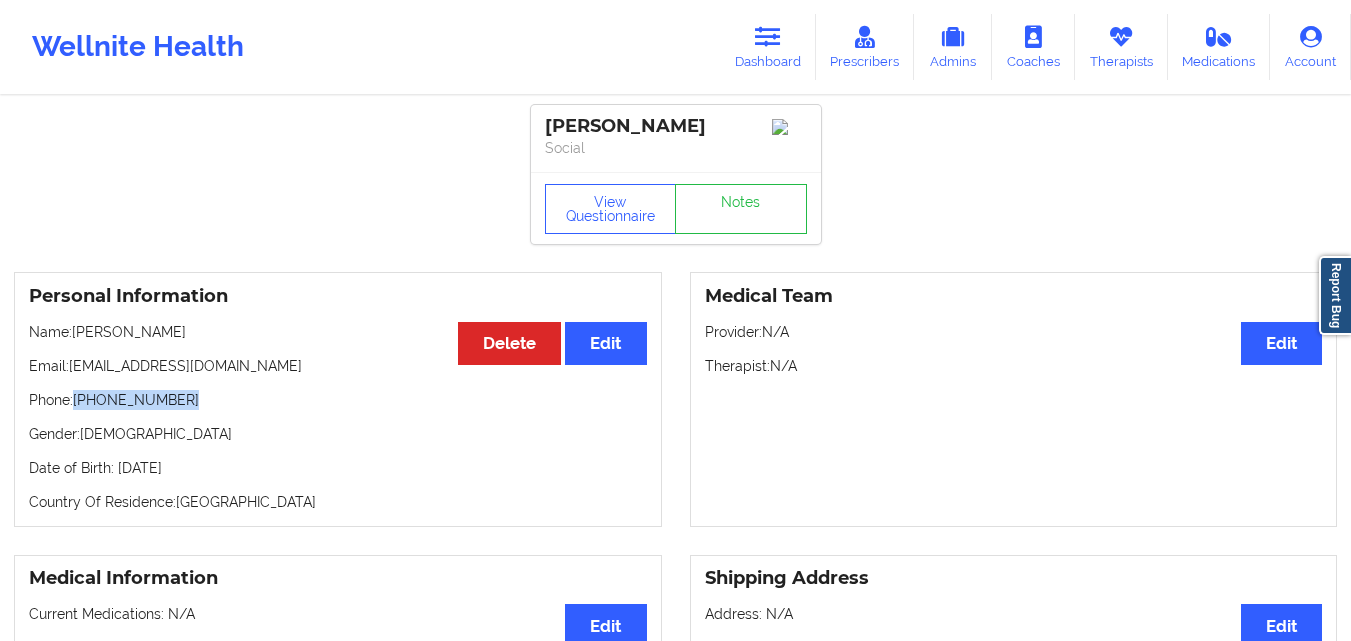 drag, startPoint x: 78, startPoint y: 405, endPoint x: 191, endPoint y: 408, distance: 113.03982 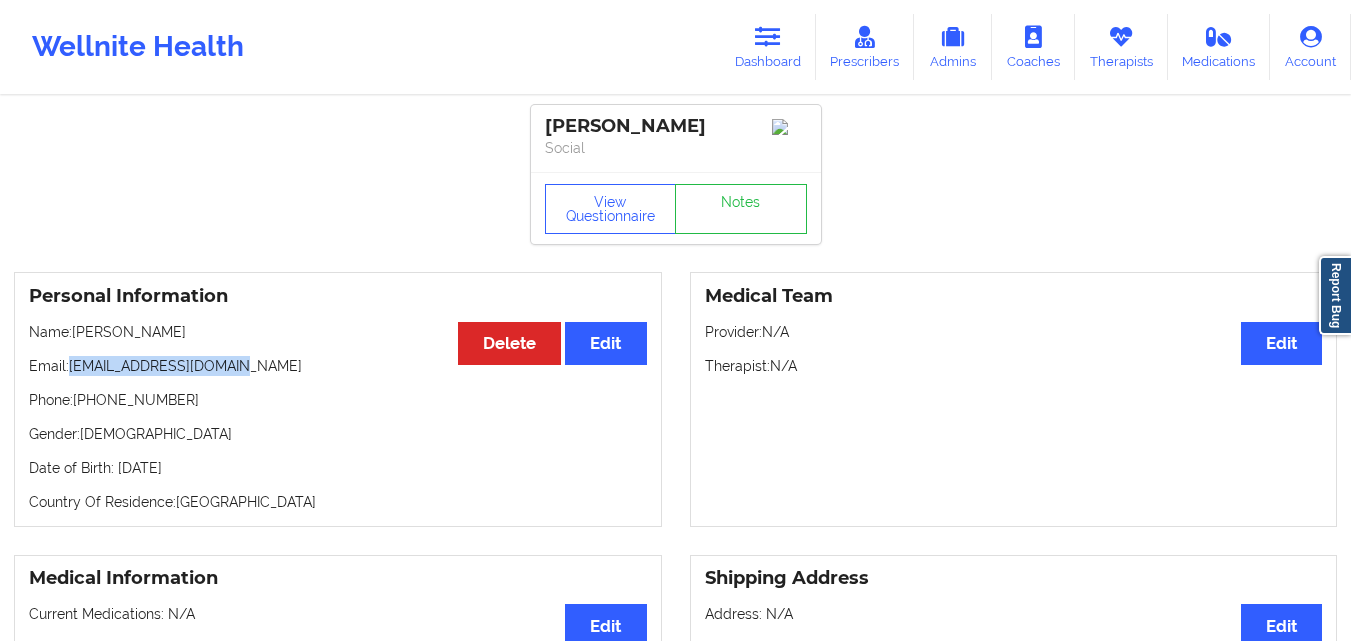 drag, startPoint x: 73, startPoint y: 373, endPoint x: 231, endPoint y: 364, distance: 158.25612 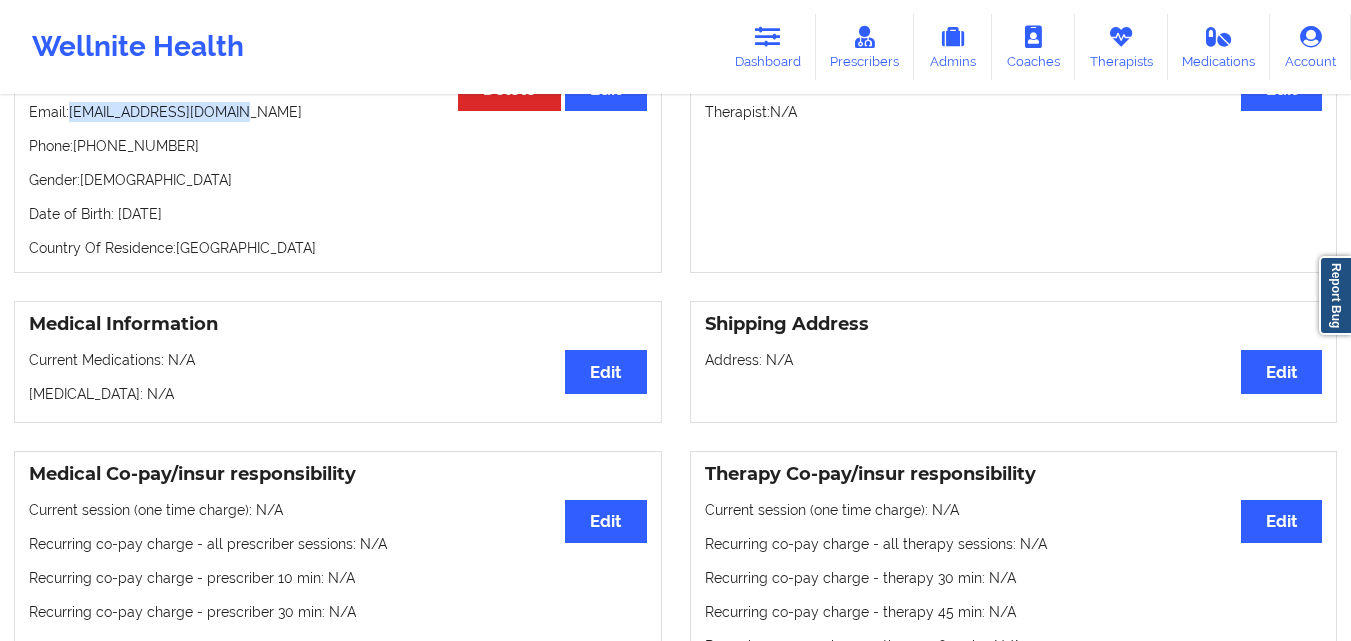 scroll, scrollTop: 0, scrollLeft: 0, axis: both 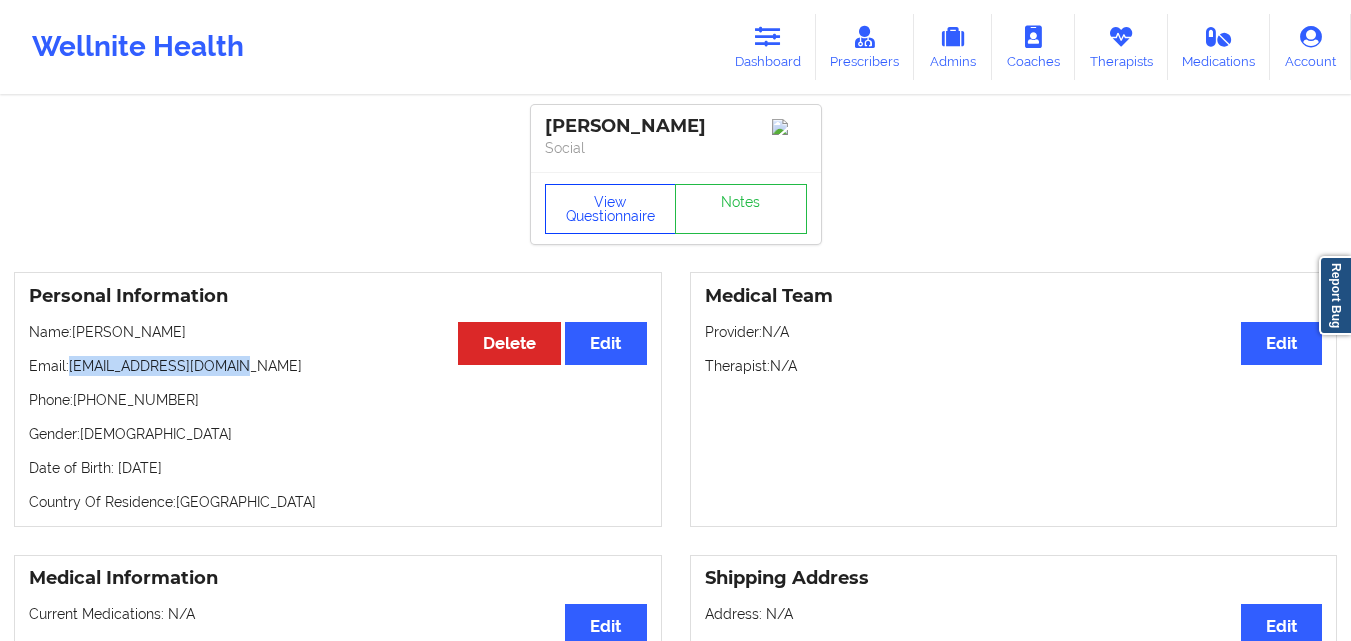 click on "View Questionnaire" at bounding box center [611, 209] 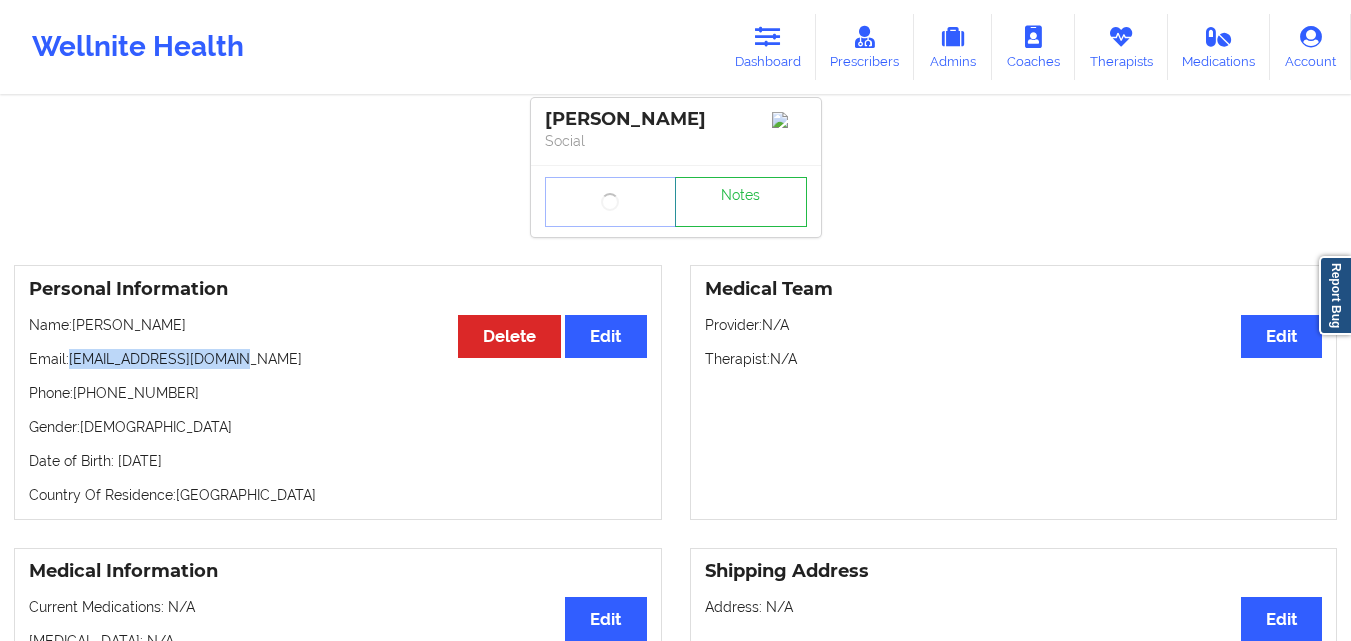 scroll, scrollTop: 8, scrollLeft: 0, axis: vertical 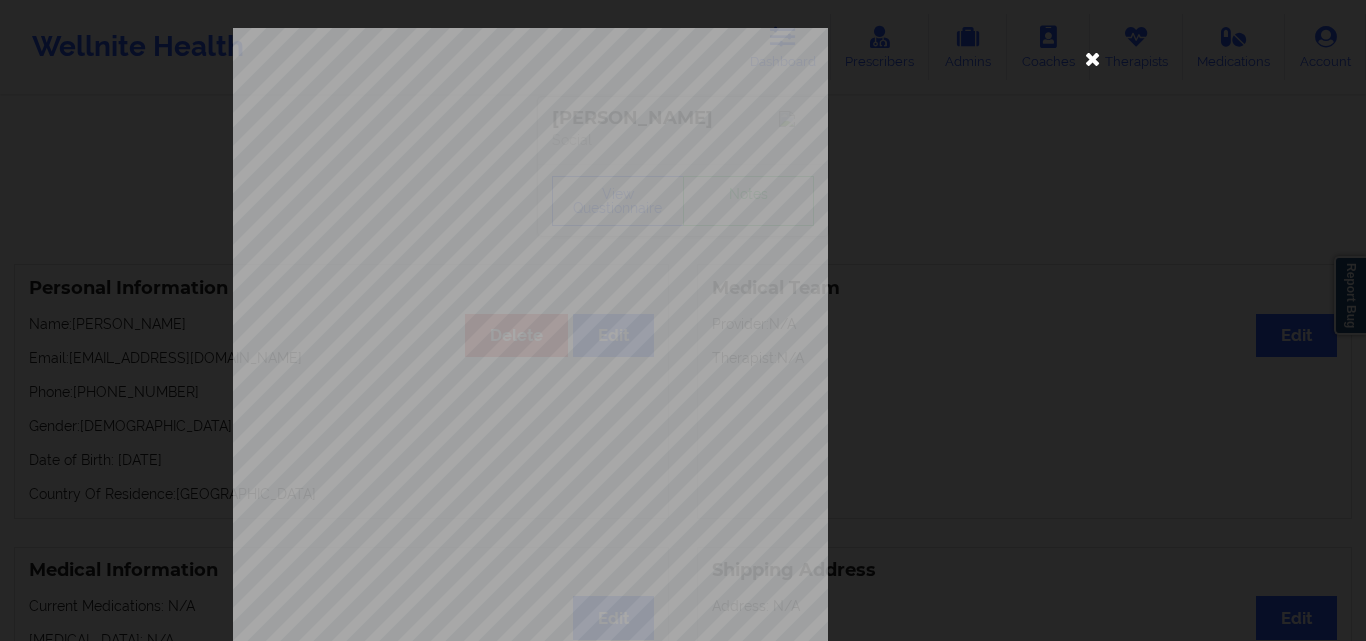 click at bounding box center [1093, 58] 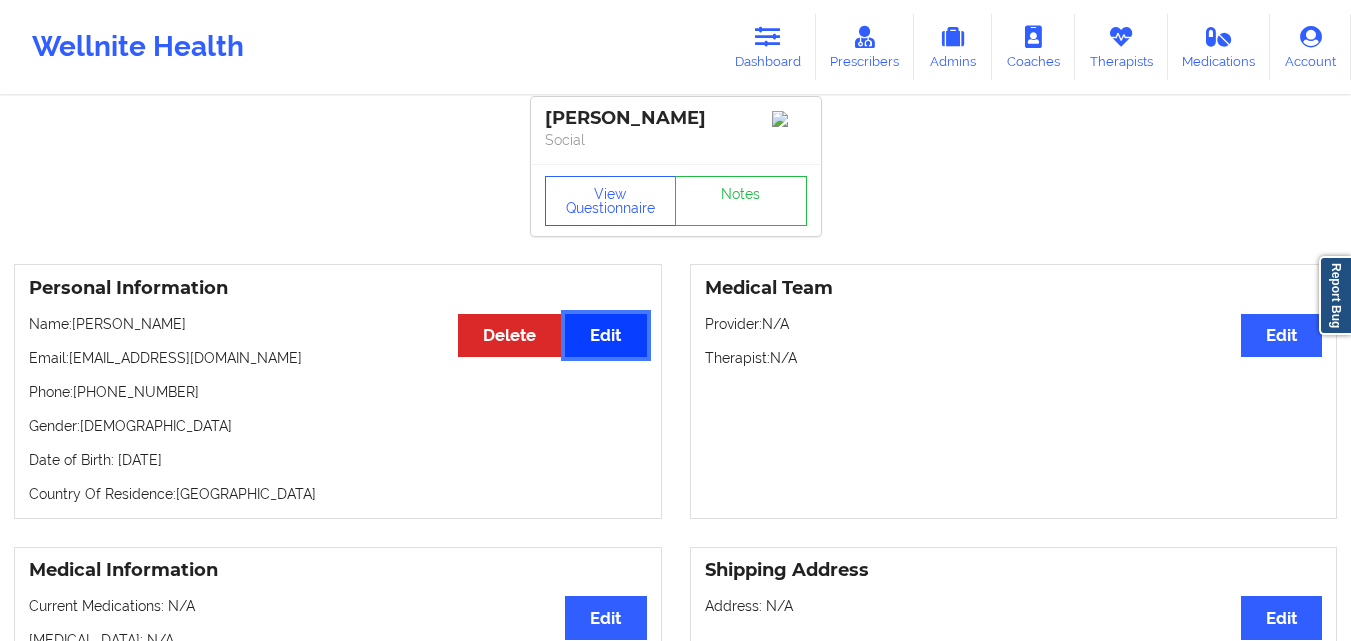 click on "Edit" at bounding box center (605, 335) 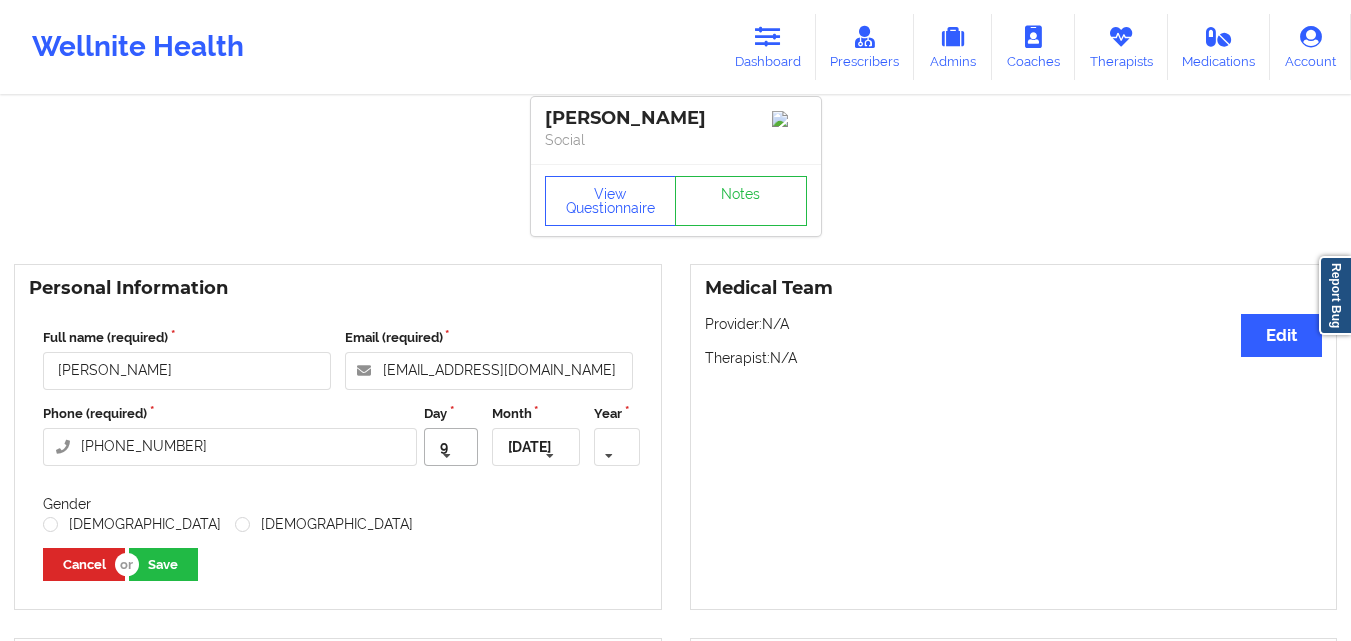 click at bounding box center [447, 456] 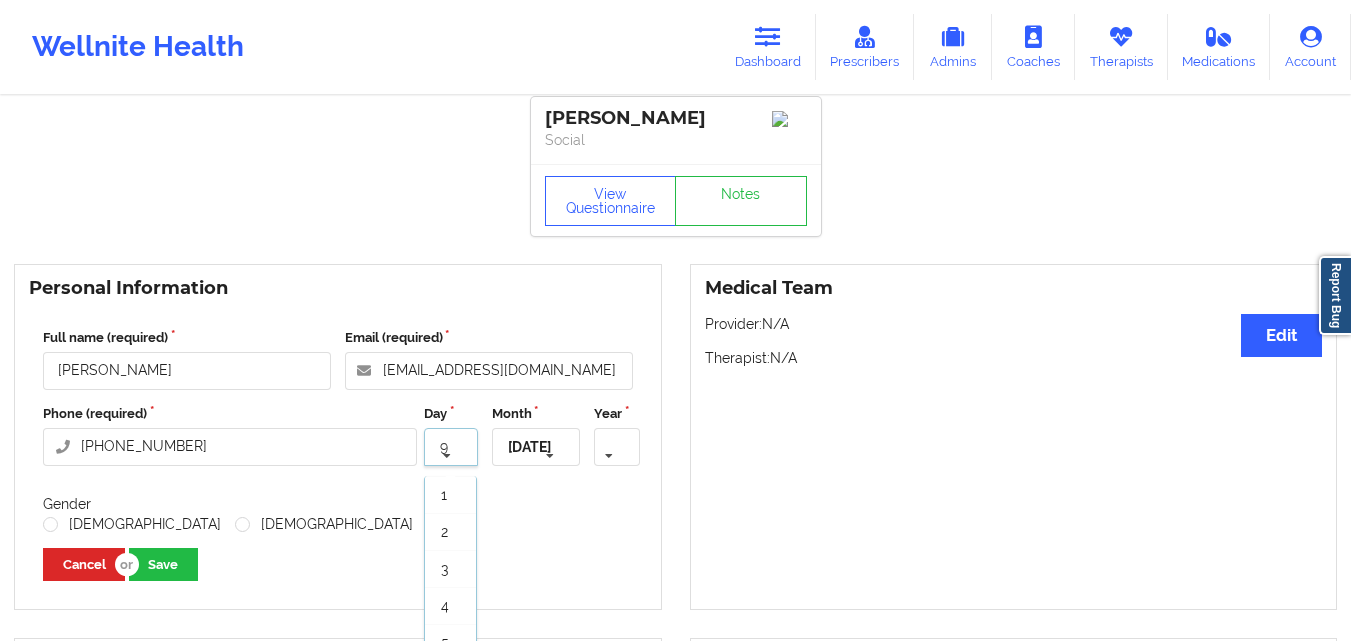click at bounding box center [447, 456] 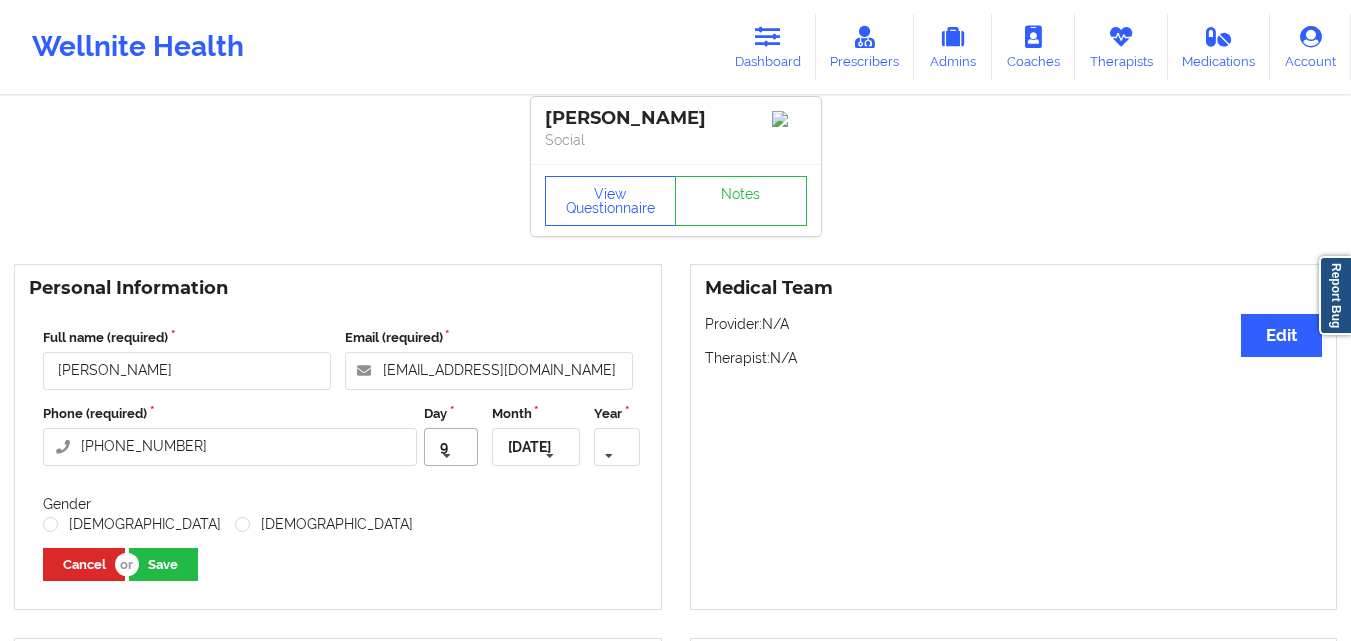 click at bounding box center (447, 456) 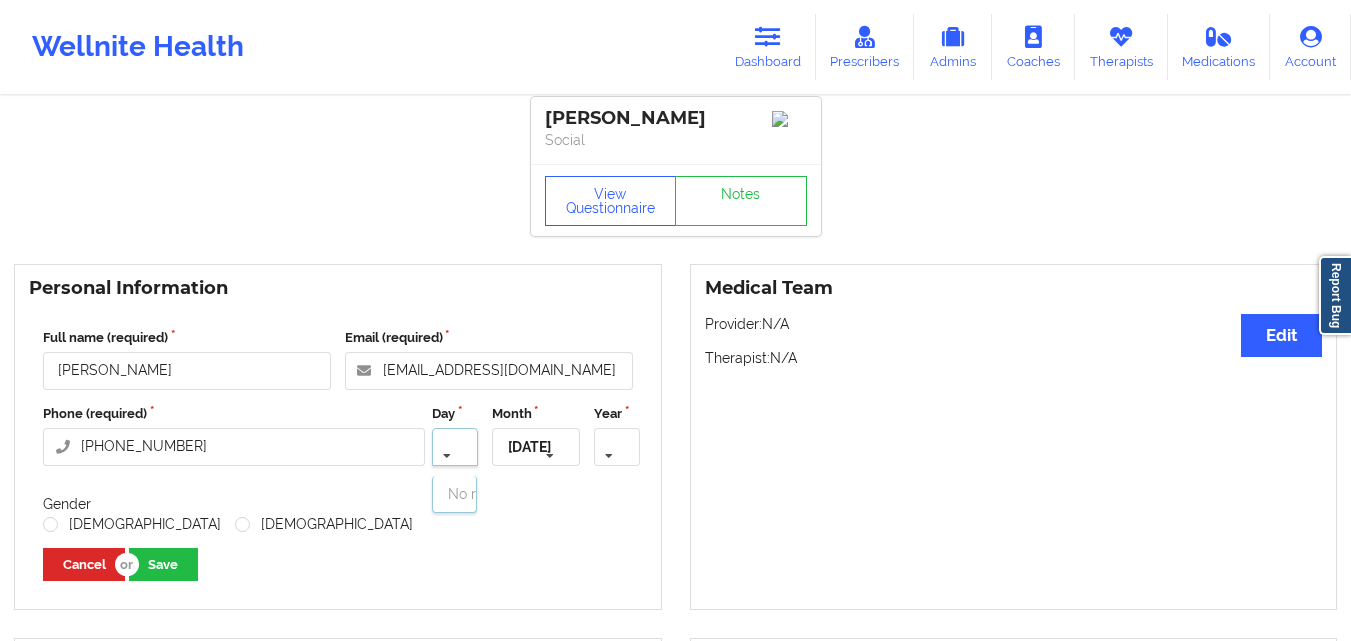 scroll, scrollTop: 0, scrollLeft: 0, axis: both 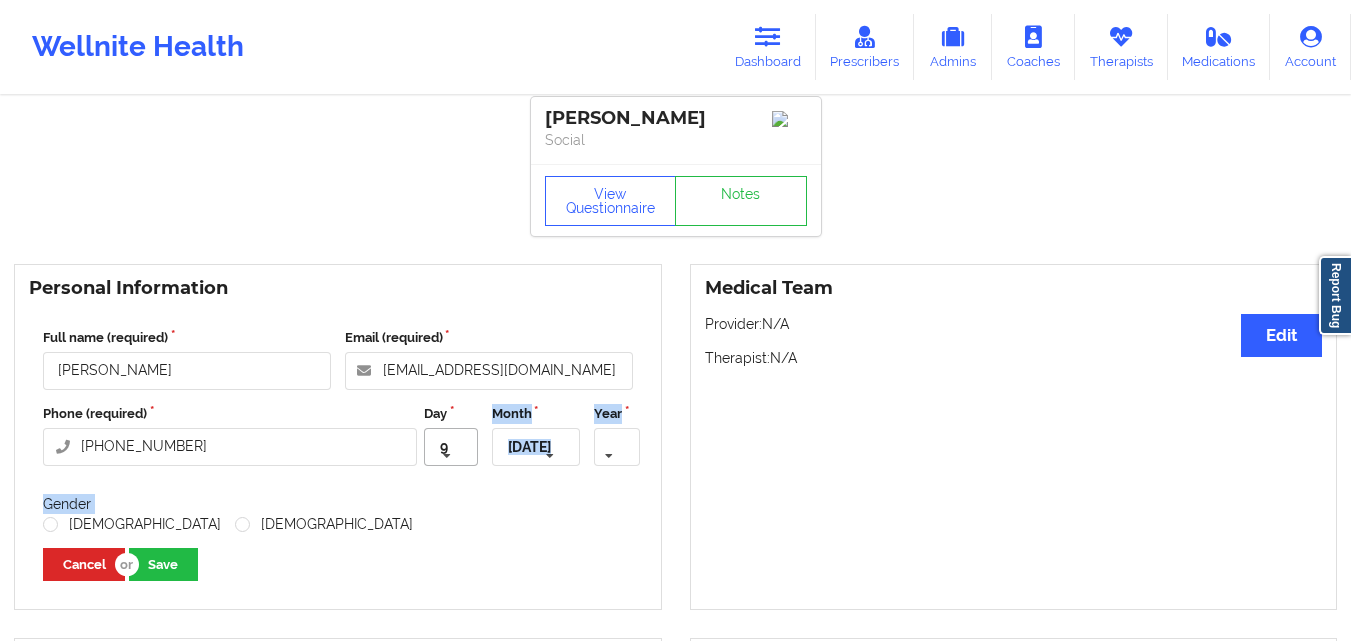drag, startPoint x: 530, startPoint y: 531, endPoint x: 467, endPoint y: 456, distance: 97.94897 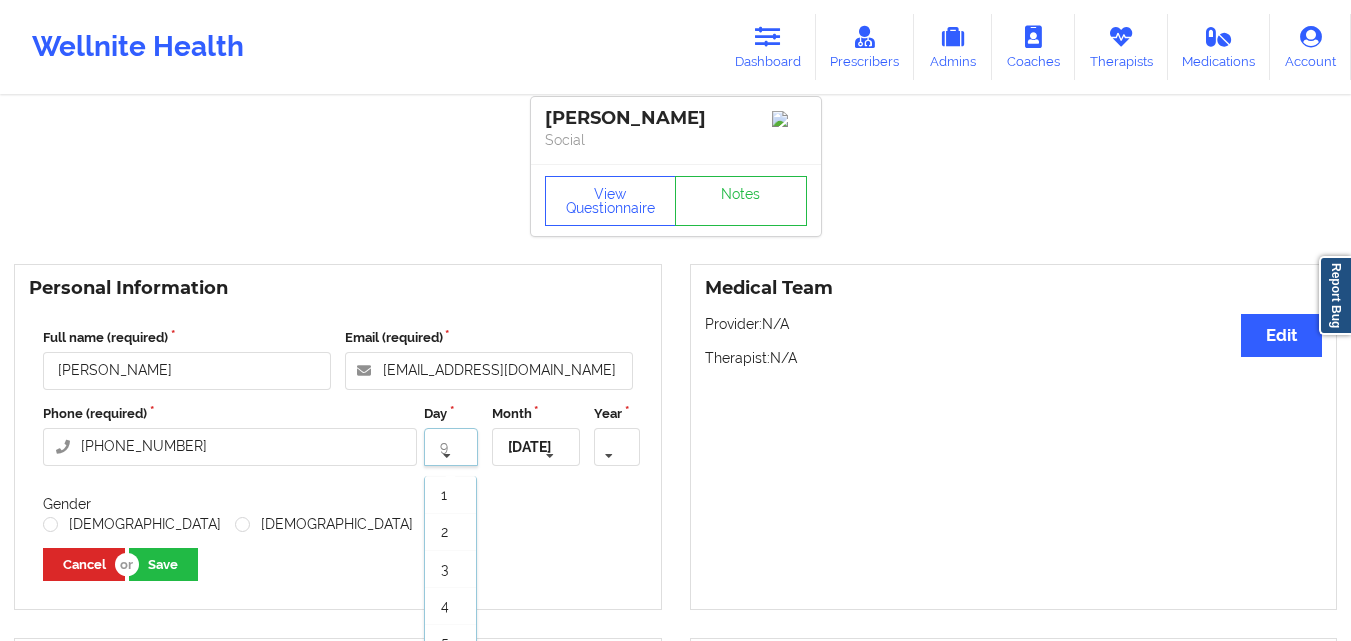 scroll, scrollTop: 109, scrollLeft: 0, axis: vertical 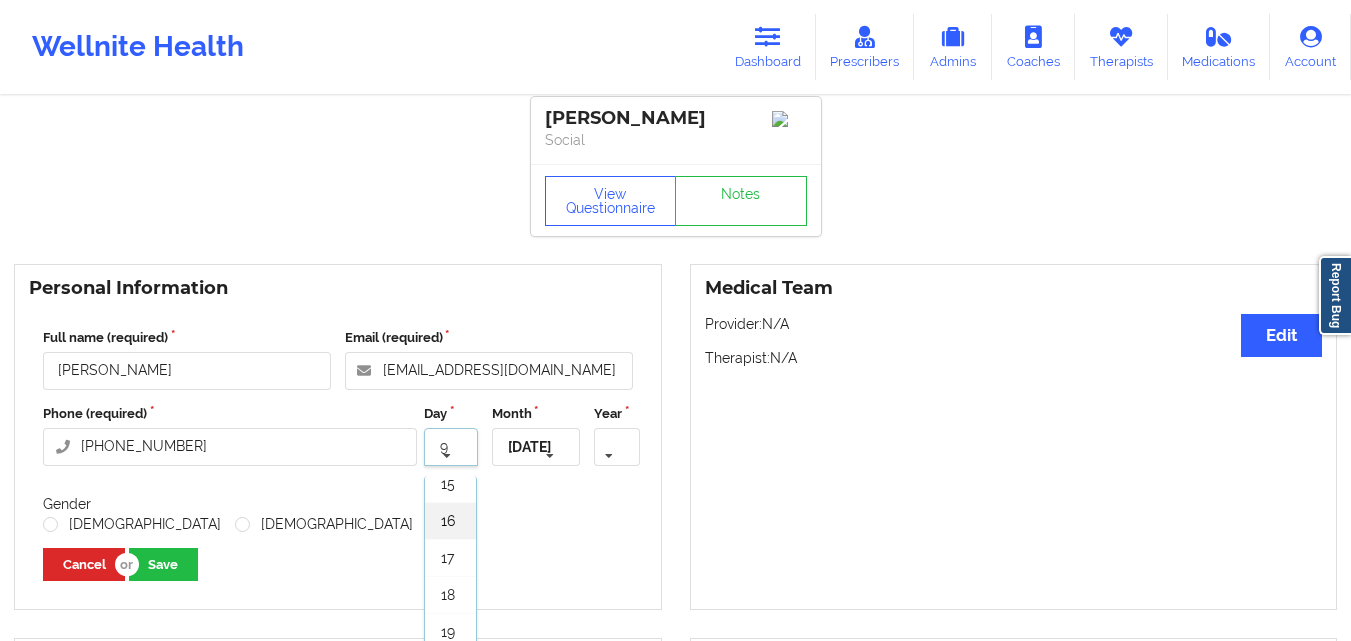 click on "16" at bounding box center (448, 521) 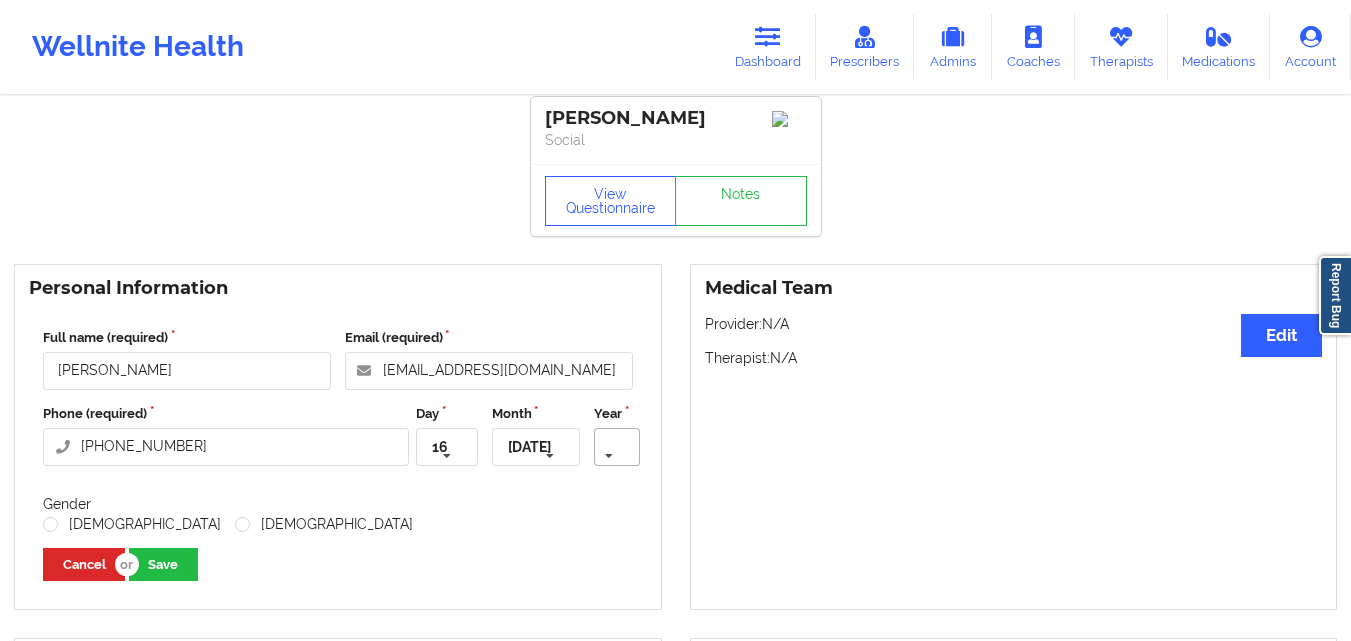 click at bounding box center (609, 456) 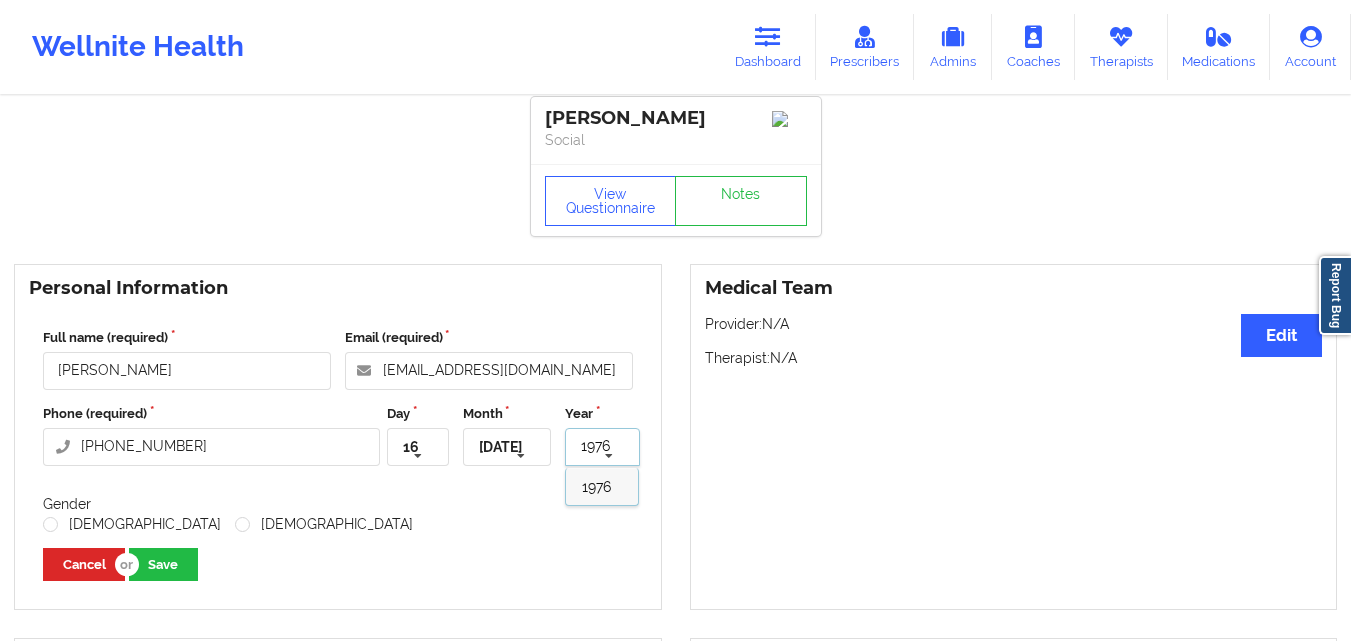 type on "1976" 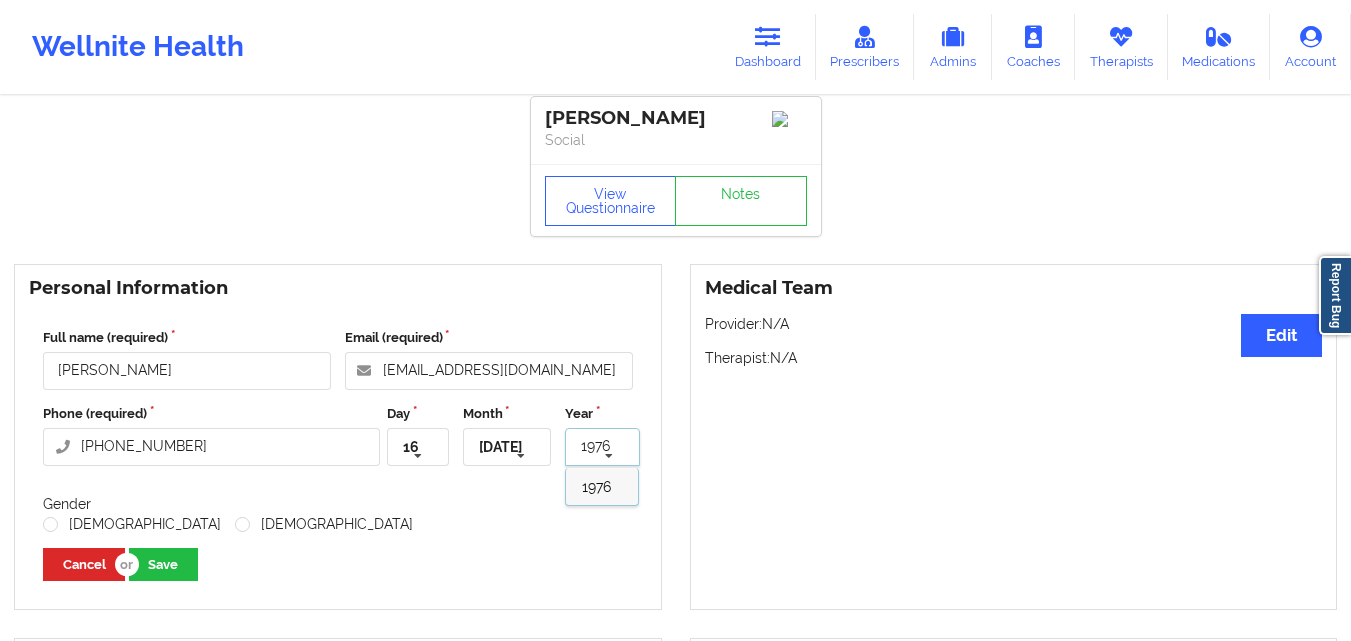 click on "1976" at bounding box center [596, 487] 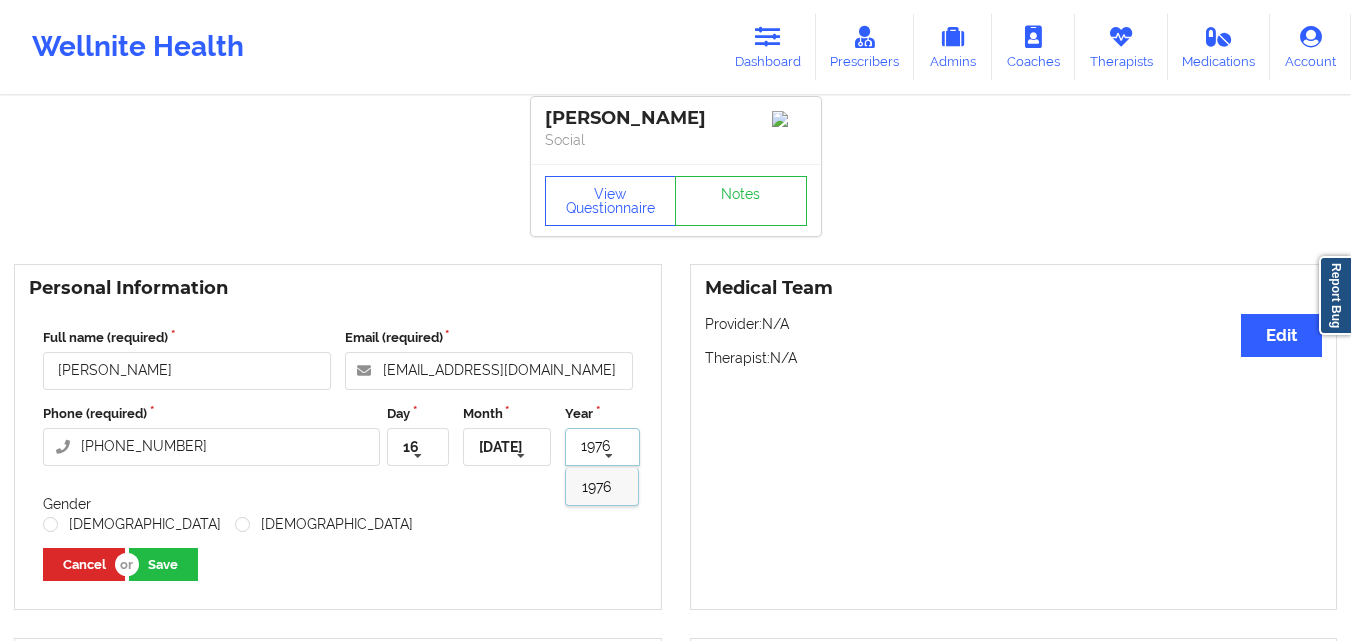 type 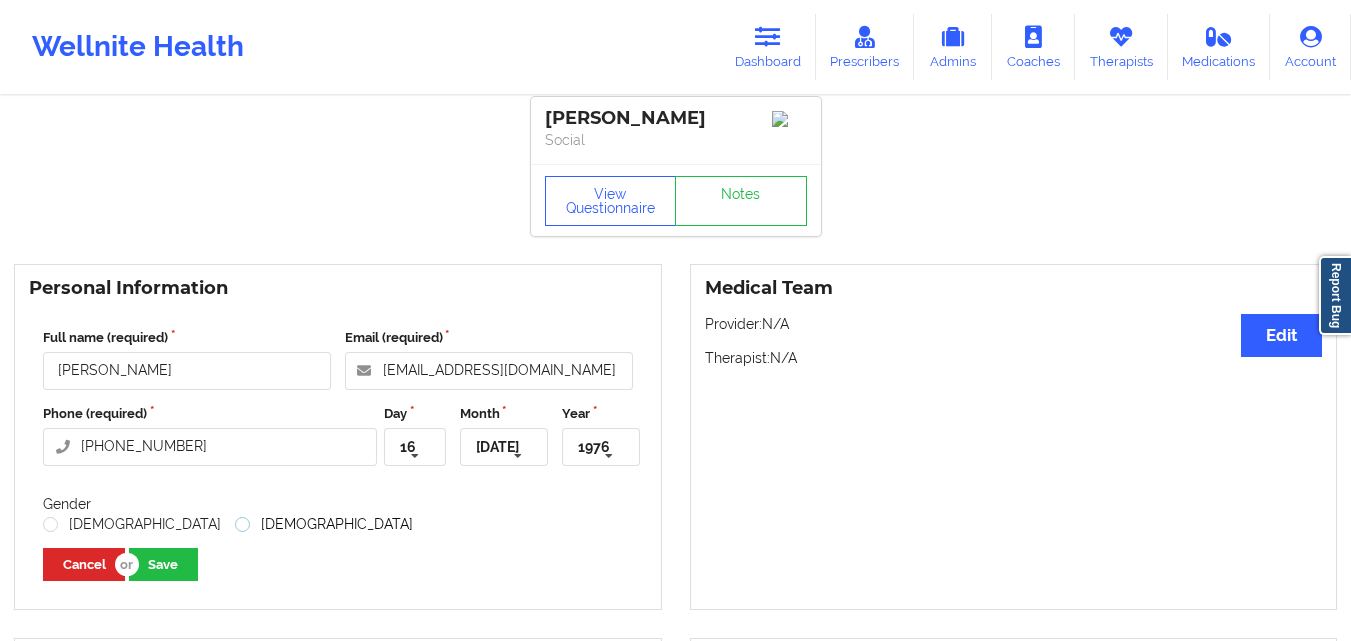 click on "[DEMOGRAPHIC_DATA]" at bounding box center (324, 524) 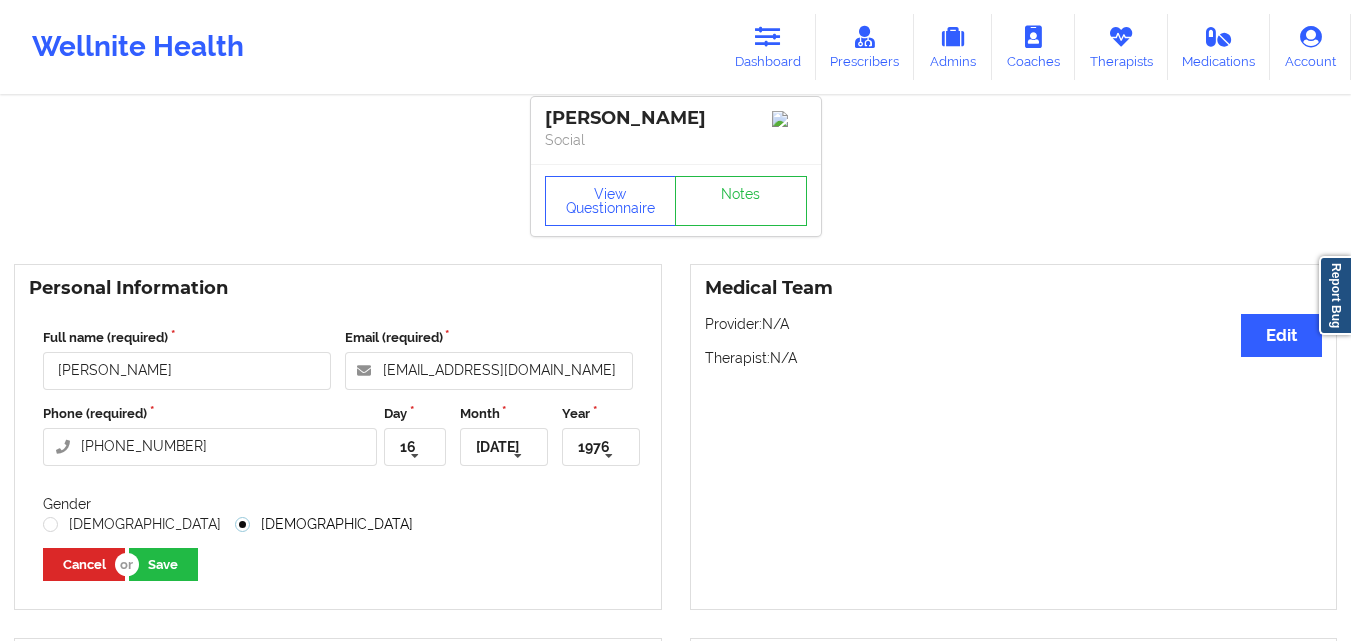 radio on "true" 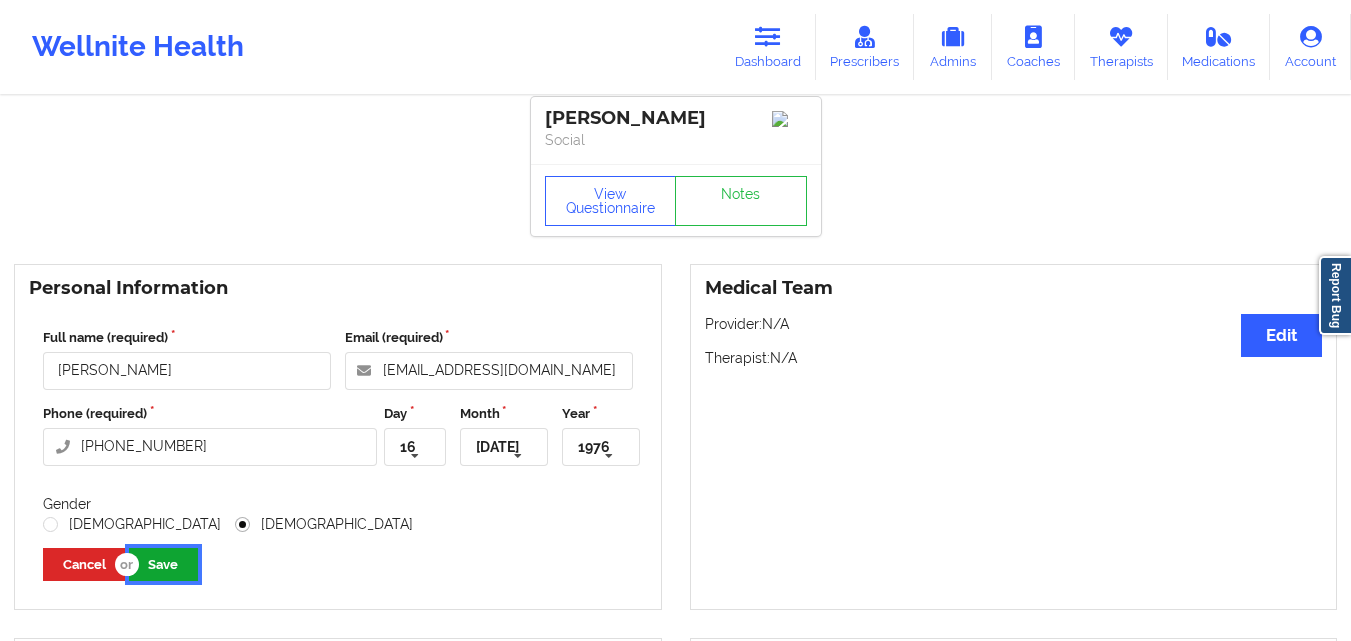 click on "Save" at bounding box center (163, 564) 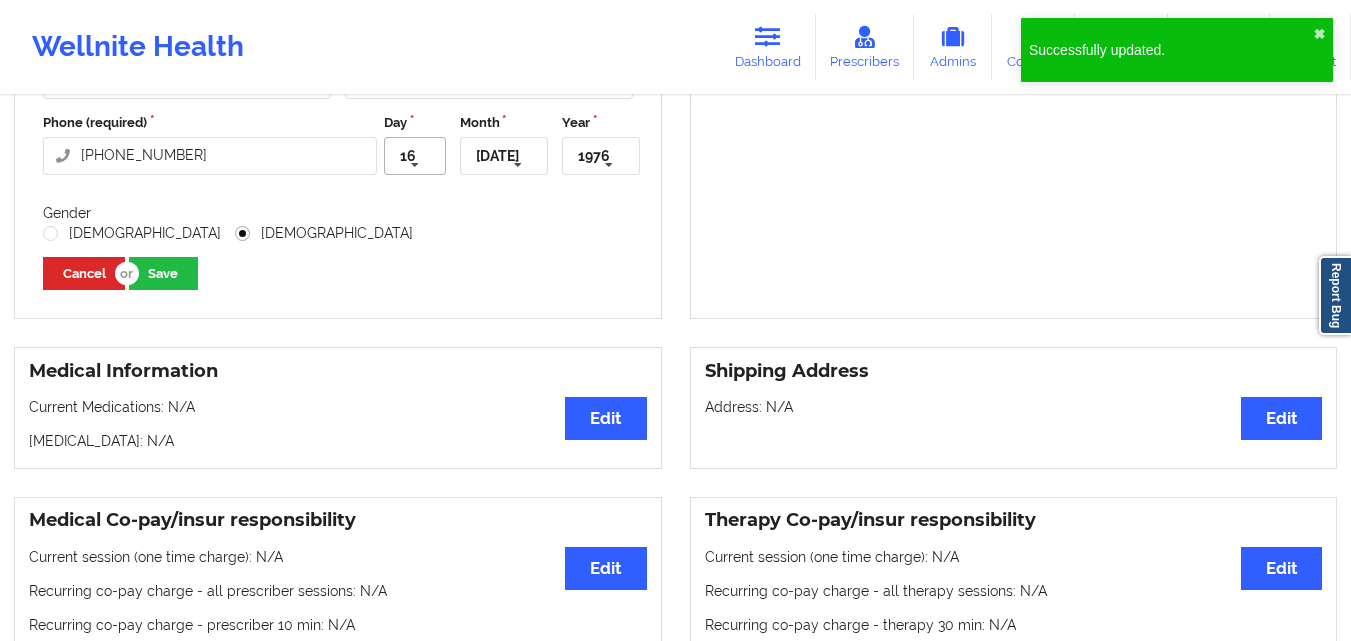 scroll, scrollTop: 0, scrollLeft: 0, axis: both 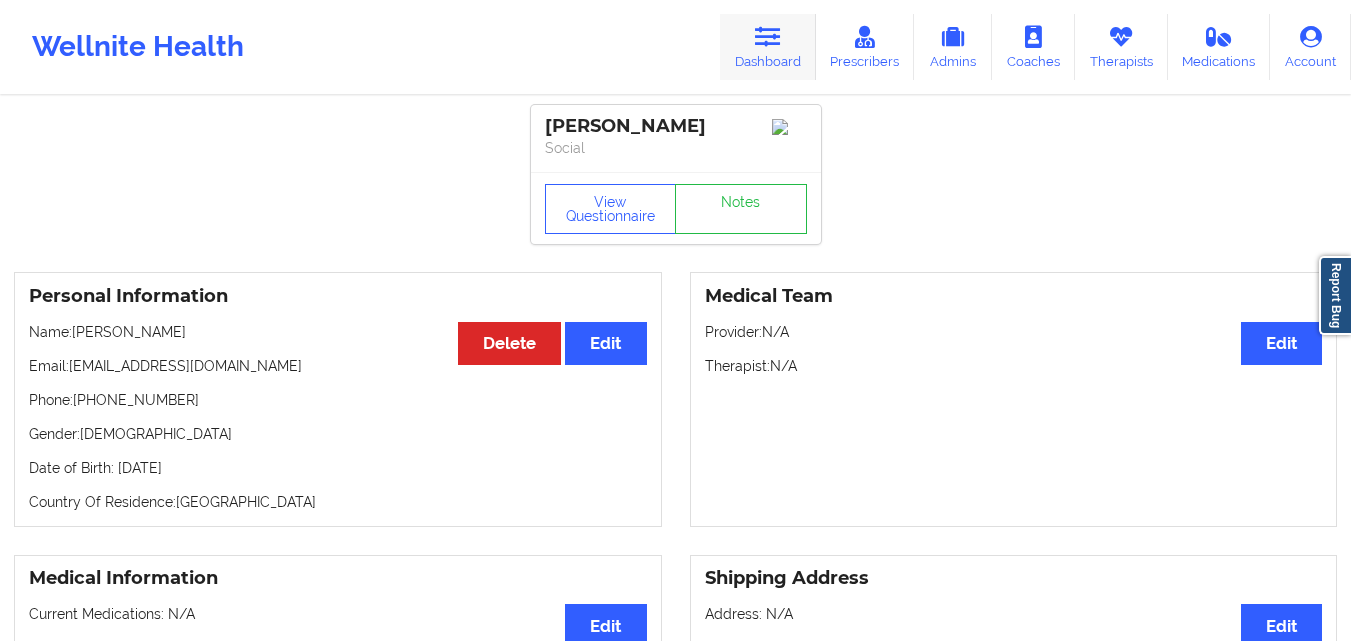 click on "Dashboard" at bounding box center (768, 47) 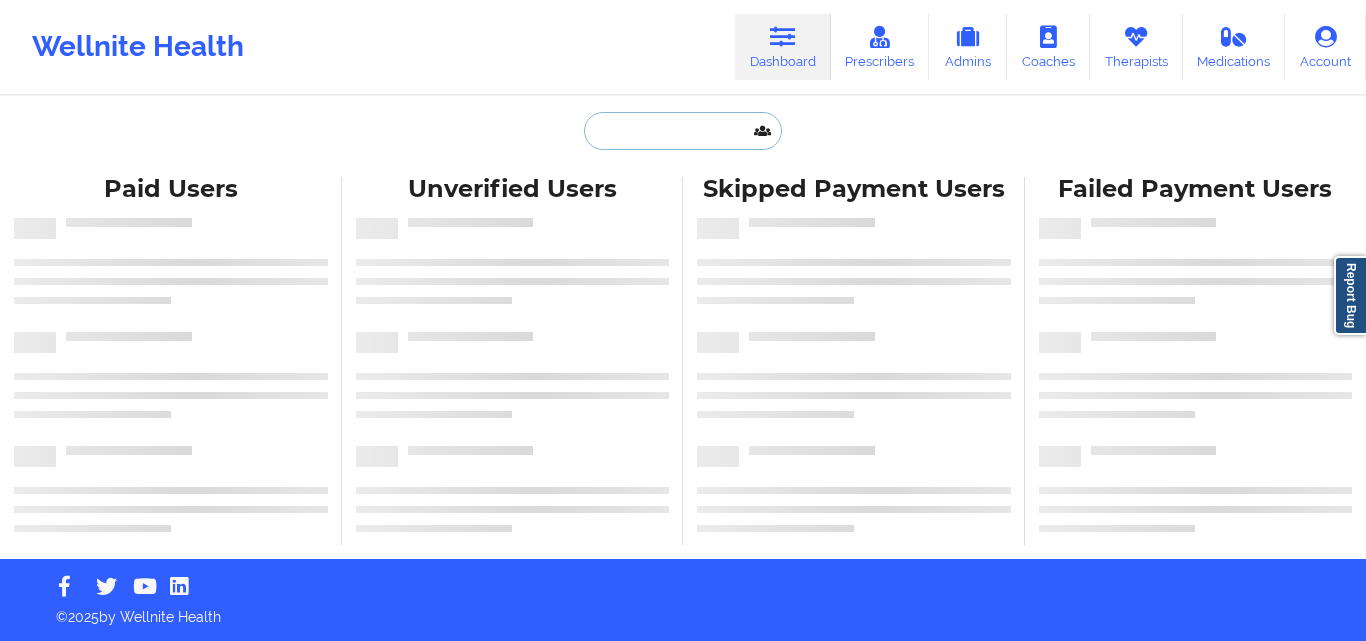 click at bounding box center [683, 131] 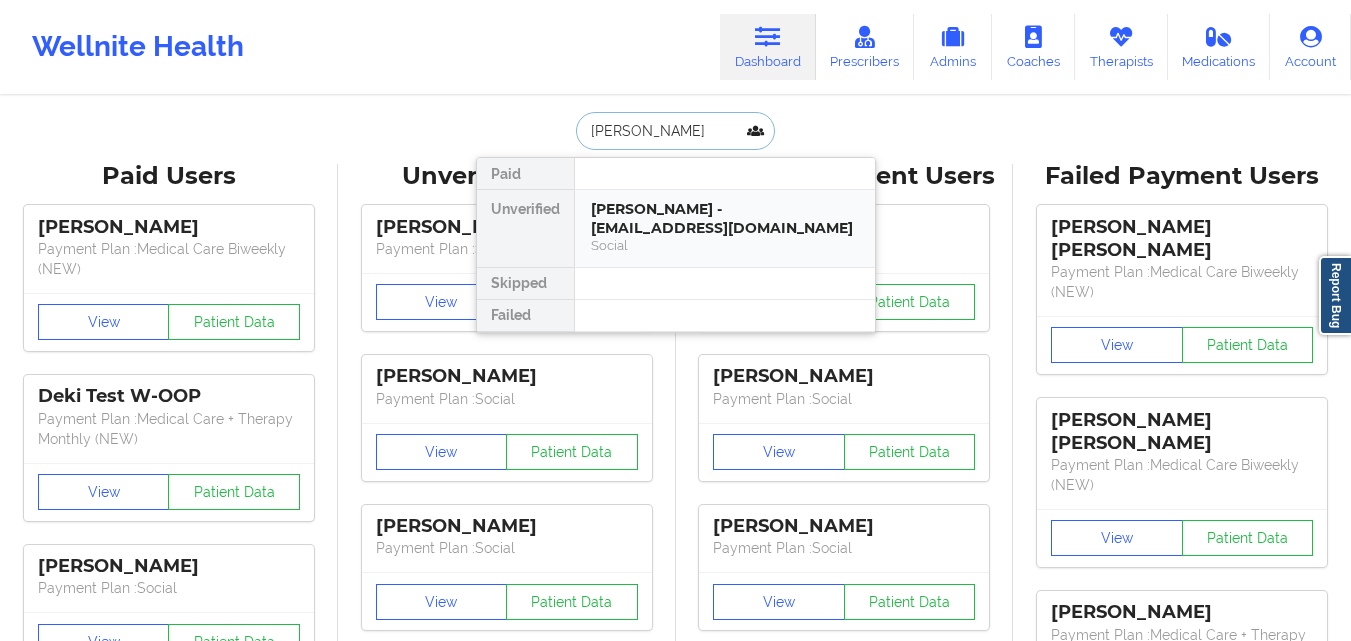 click on "Alexandria hansen  - hansenaleandria1988@gmail.com" at bounding box center [725, 218] 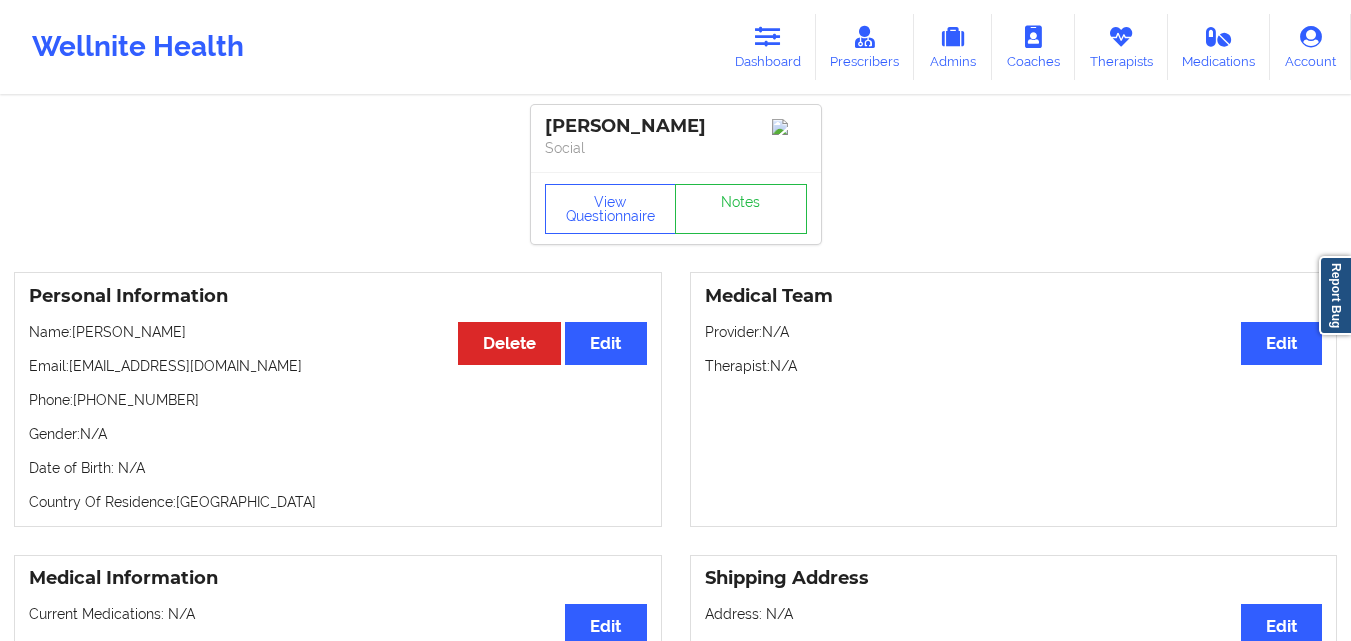 drag, startPoint x: 73, startPoint y: 369, endPoint x: 286, endPoint y: 369, distance: 213 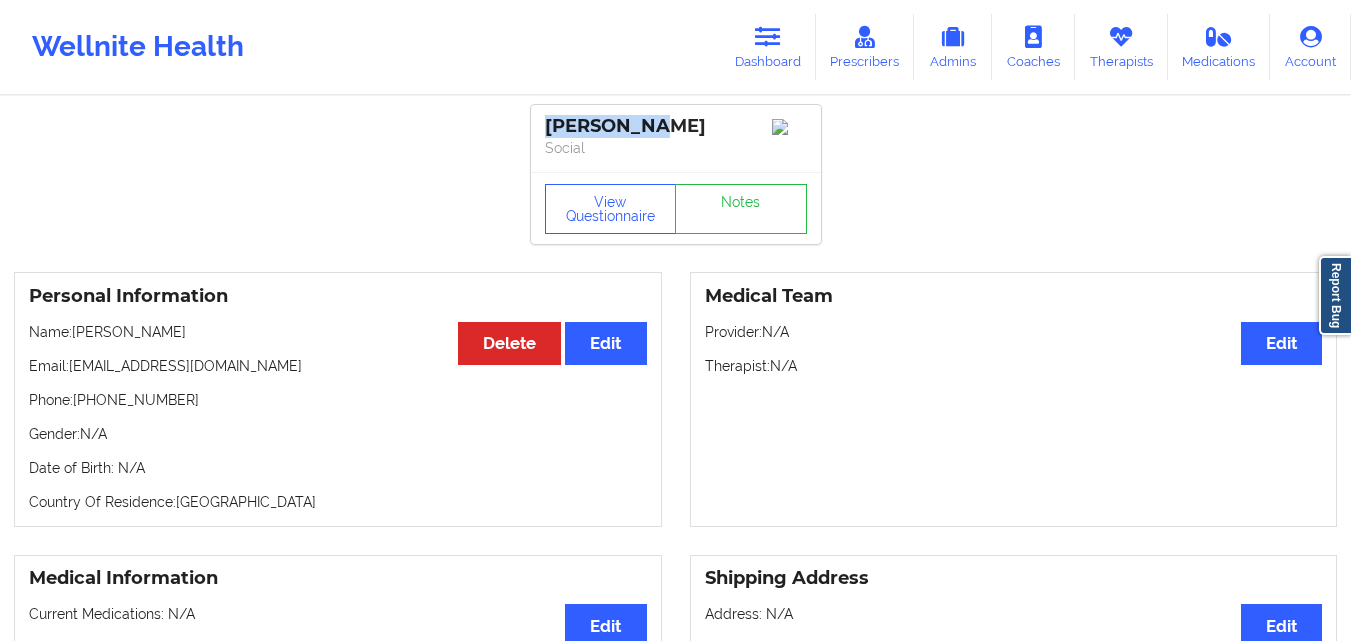 drag, startPoint x: 644, startPoint y: 128, endPoint x: 540, endPoint y: 134, distance: 104.172935 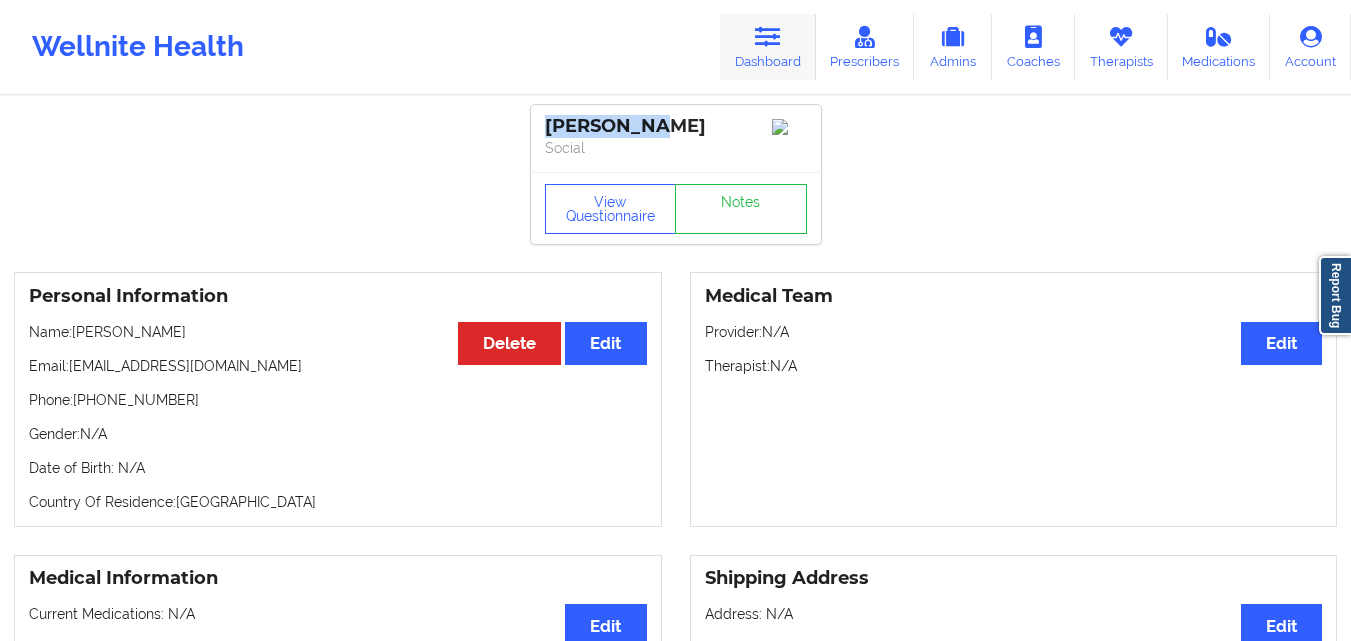 click at bounding box center (768, 37) 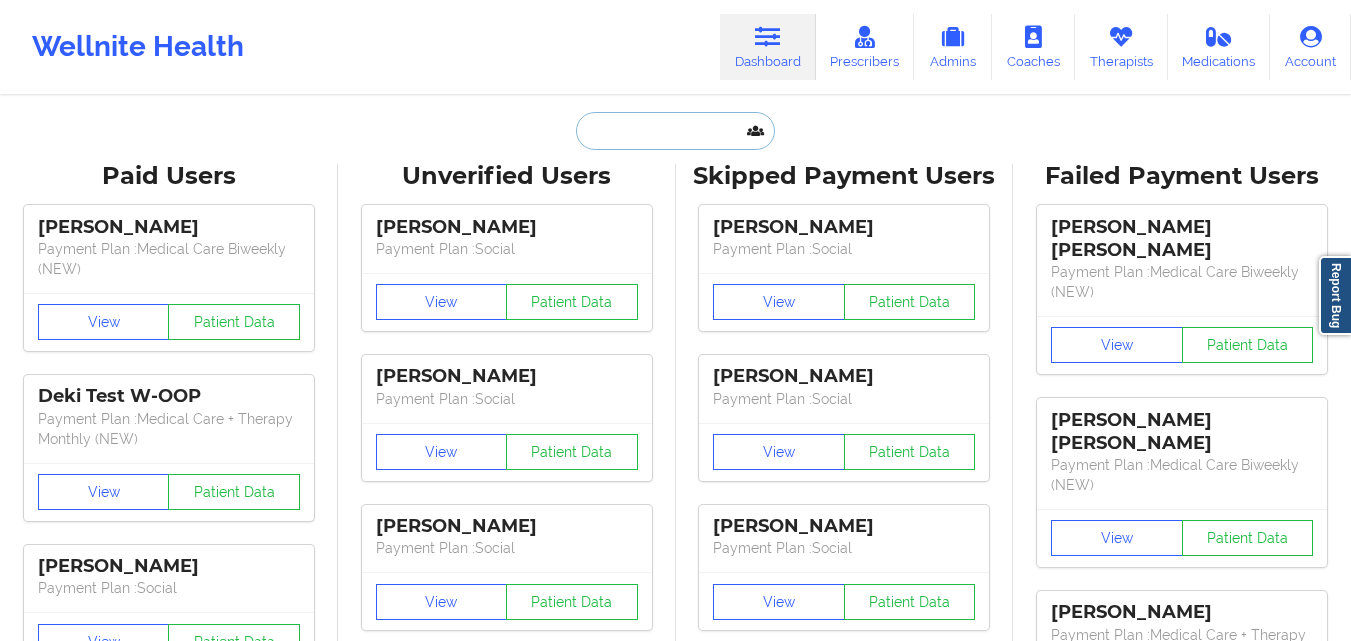 click at bounding box center [675, 131] 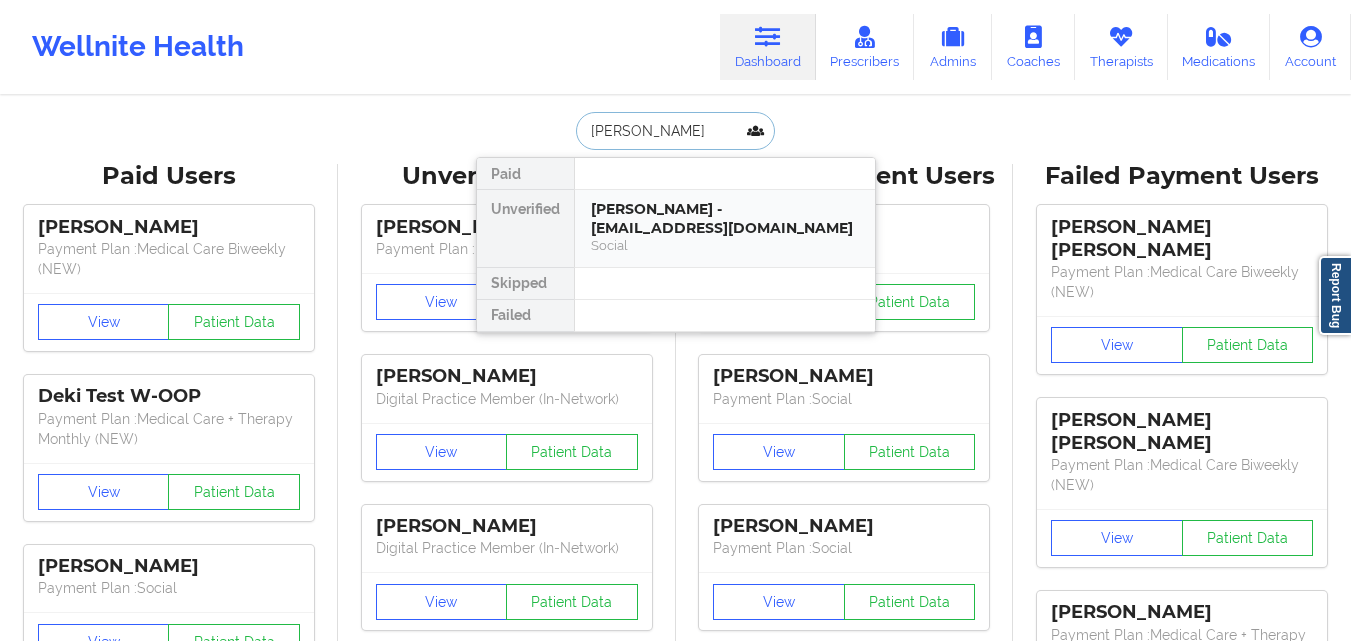 click on "Brett Polakowski - brettedwardpolakowski@gmail.com" at bounding box center (725, 218) 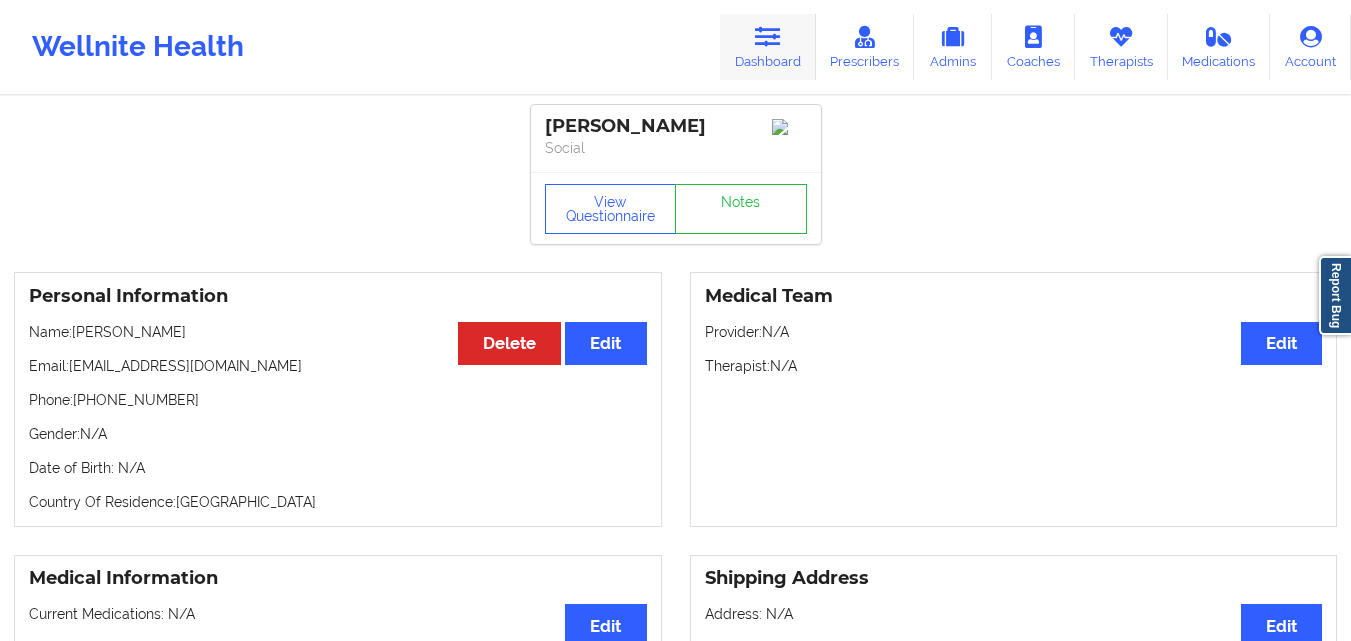 click at bounding box center (768, 37) 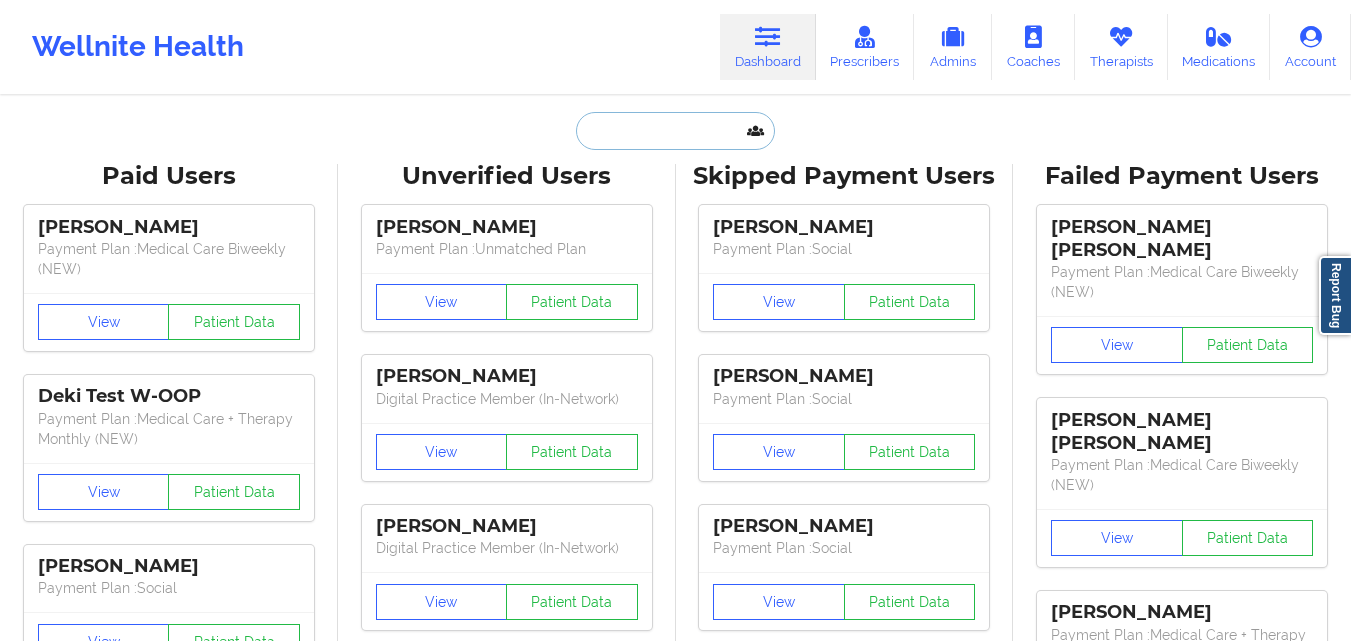 click at bounding box center (675, 131) 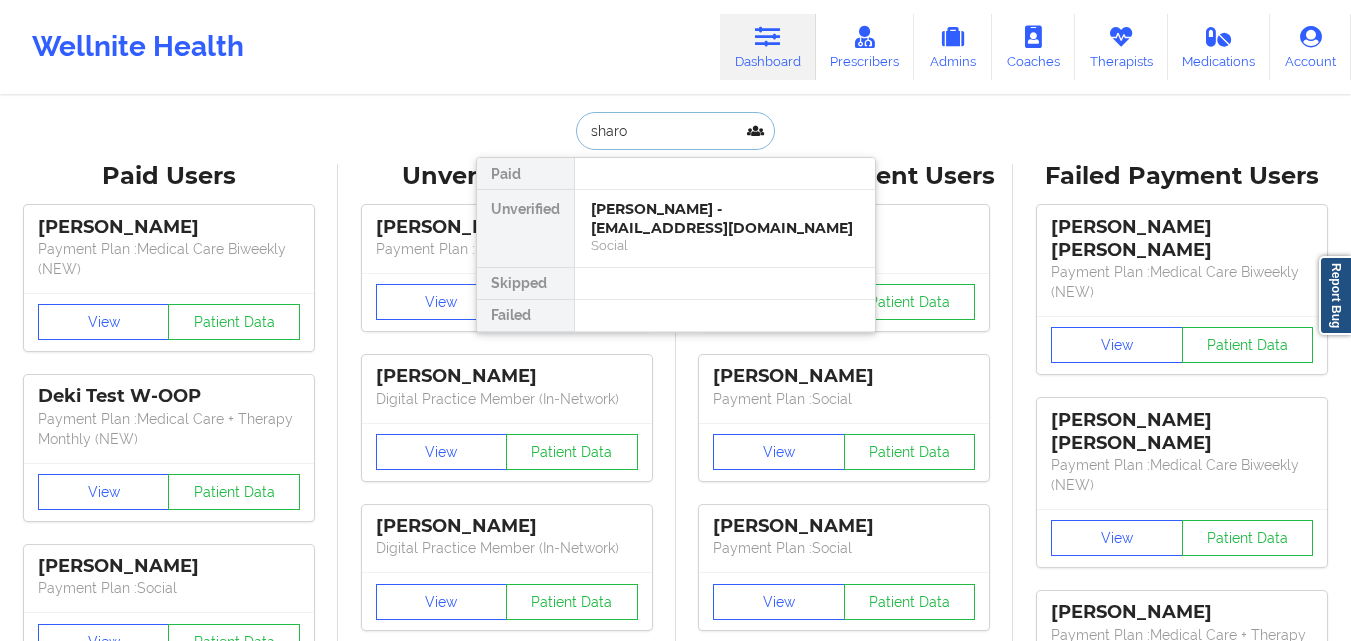 type on "sharon" 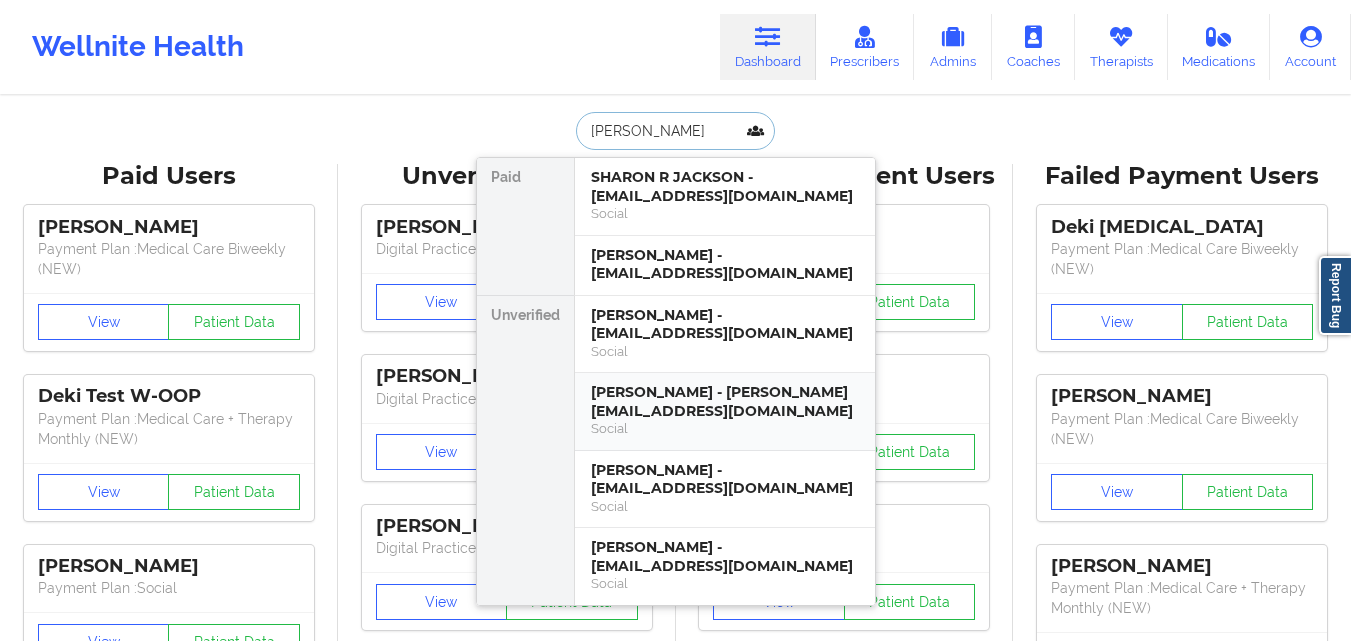 click on "Sharon Smith - aydonb@yahoo.com" at bounding box center [725, 401] 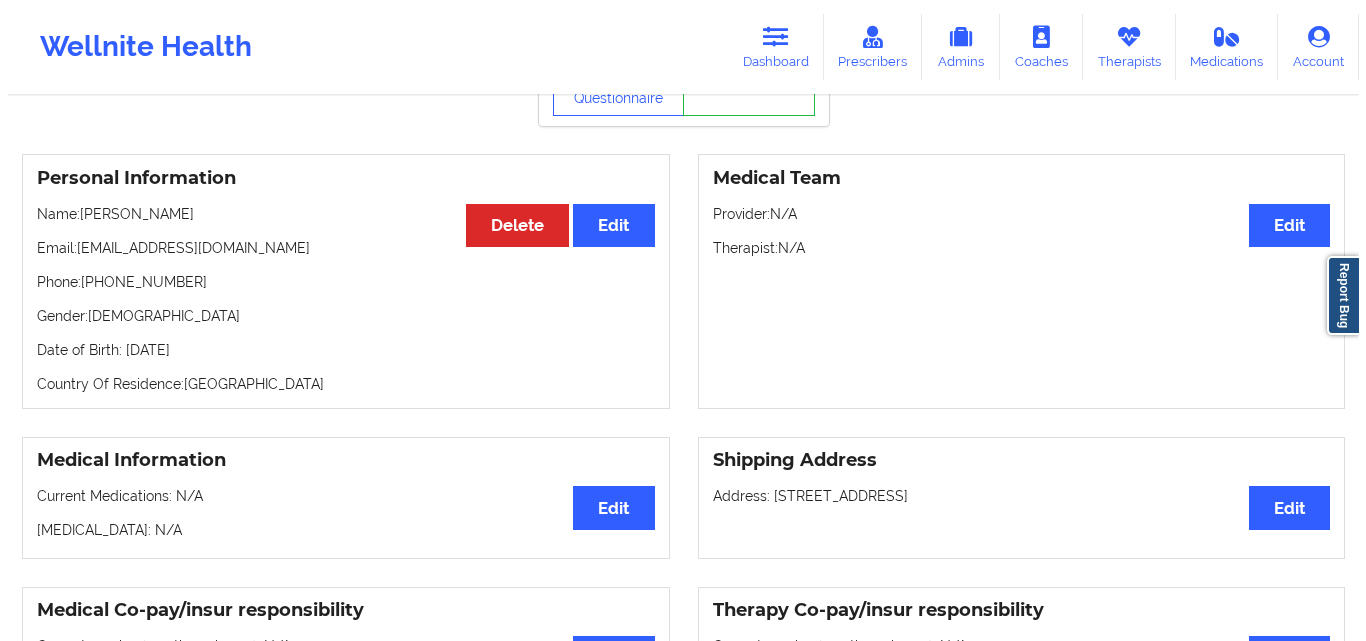 scroll, scrollTop: 0, scrollLeft: 0, axis: both 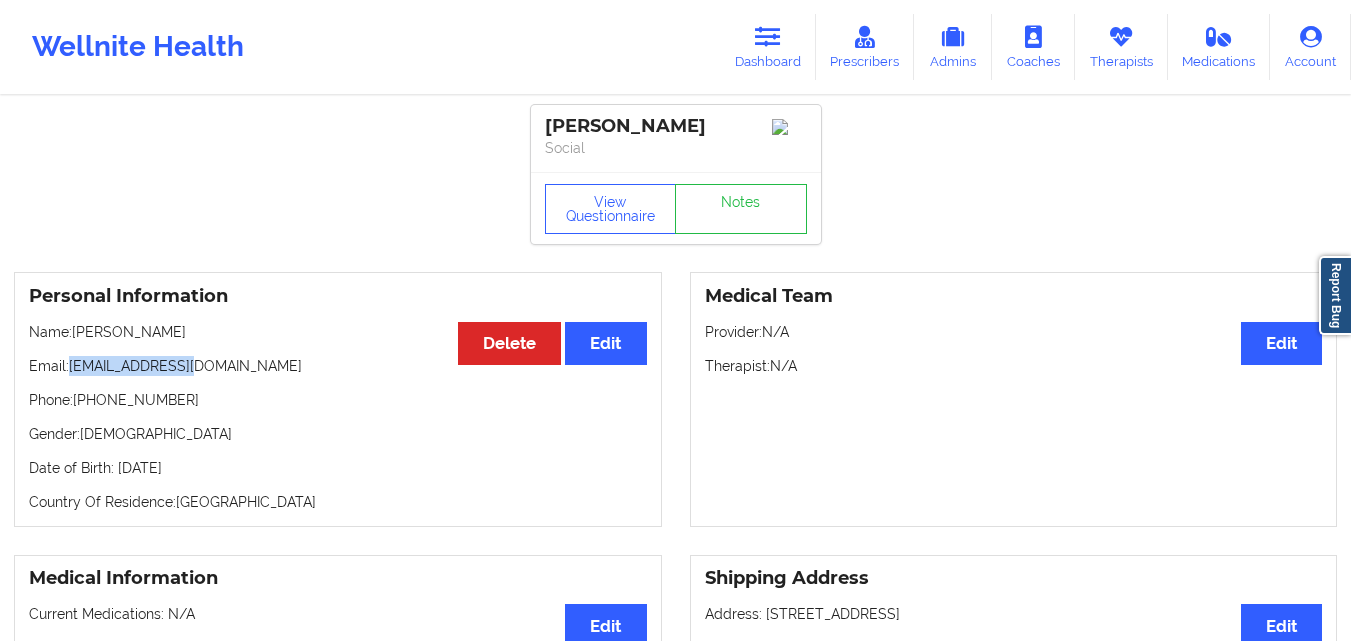 drag, startPoint x: 74, startPoint y: 370, endPoint x: 212, endPoint y: 375, distance: 138.09055 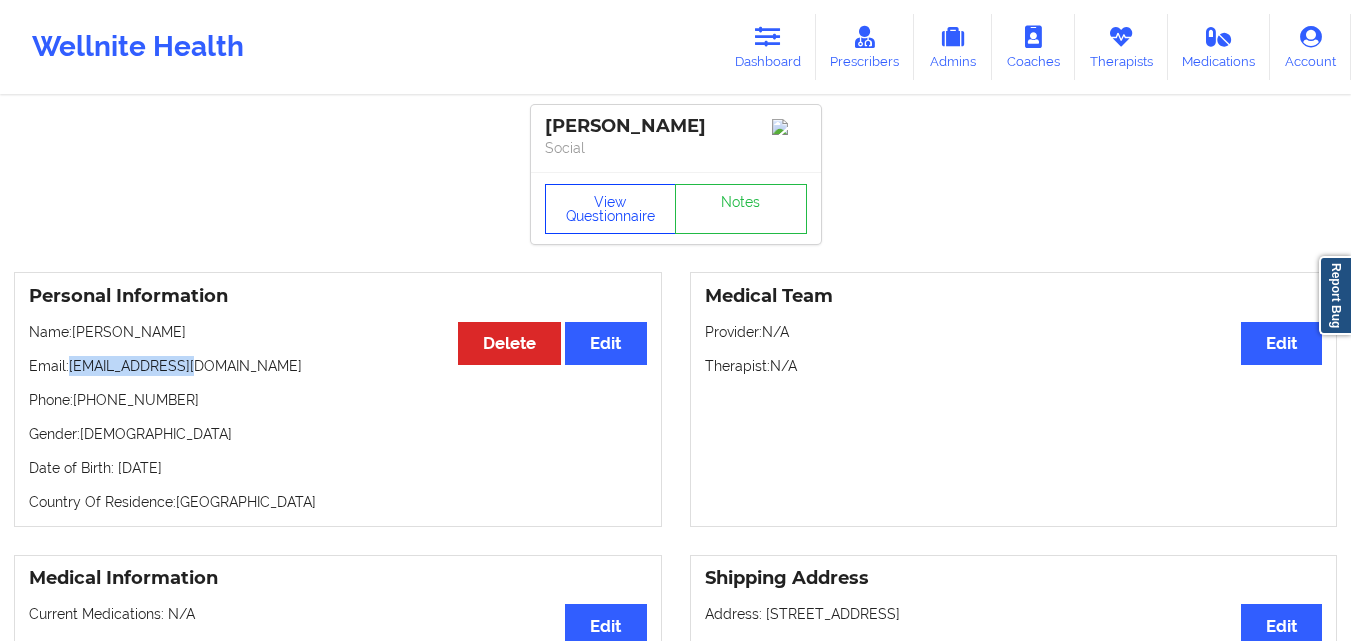 click on "View Questionnaire" at bounding box center (611, 209) 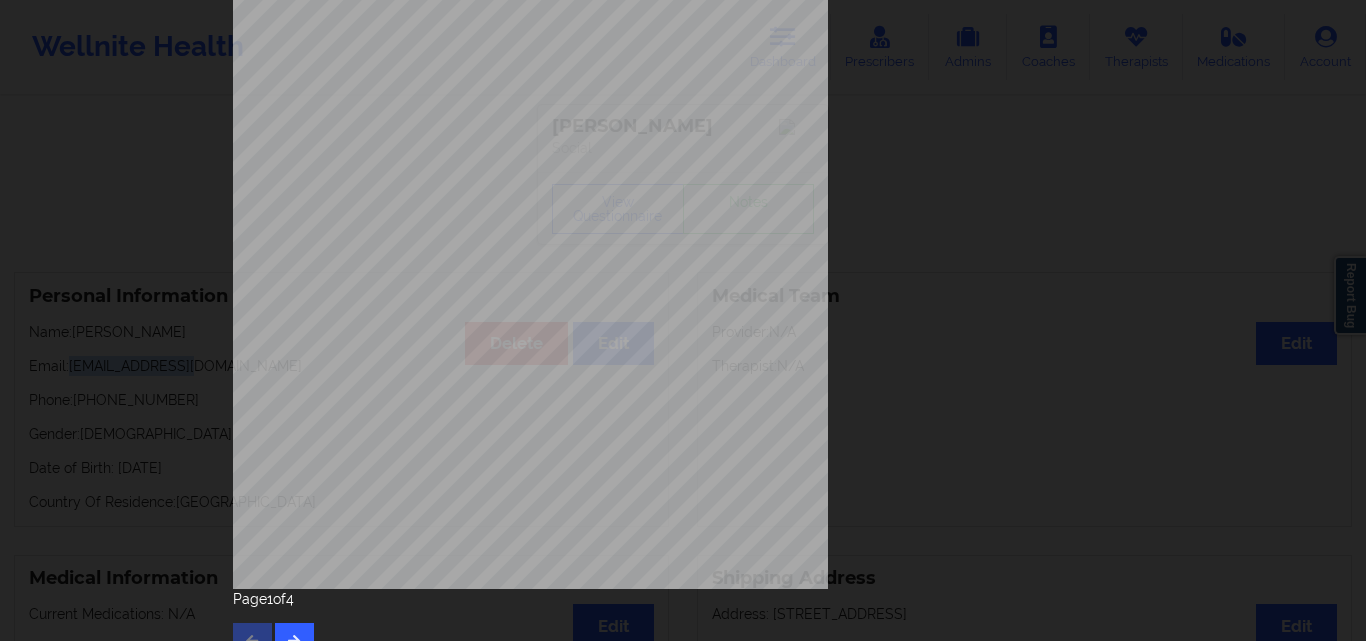 scroll, scrollTop: 313, scrollLeft: 0, axis: vertical 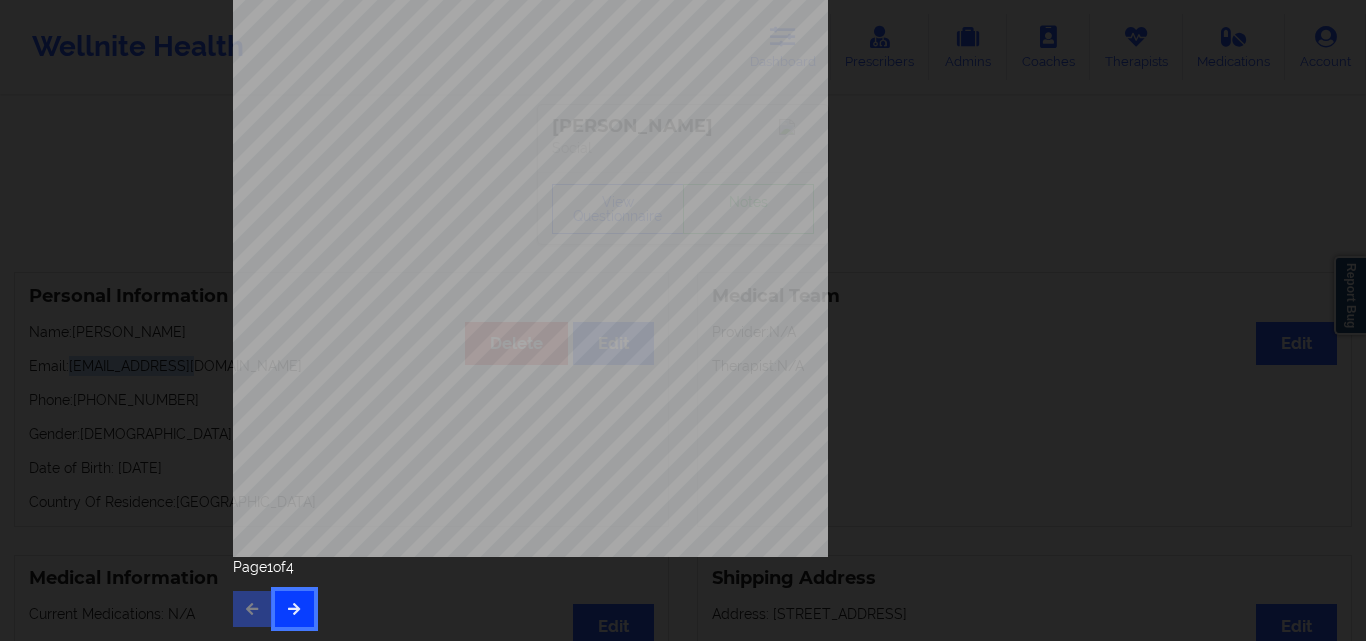 click at bounding box center [294, 608] 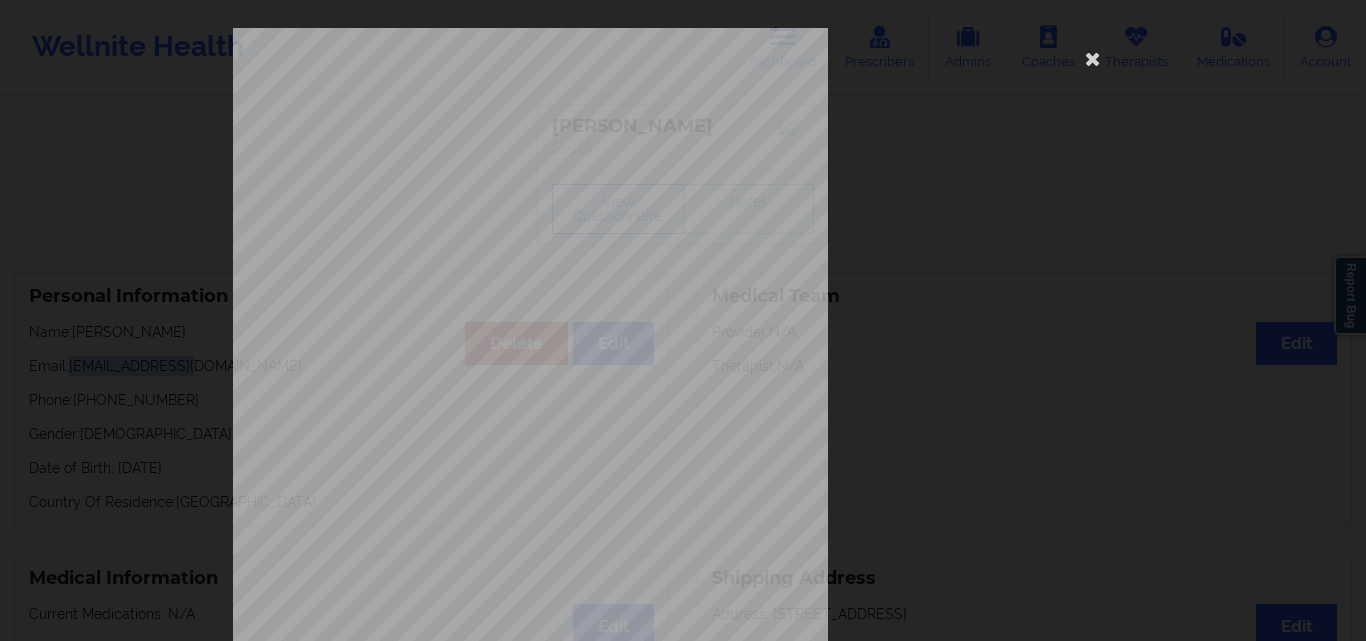 scroll, scrollTop: 313, scrollLeft: 0, axis: vertical 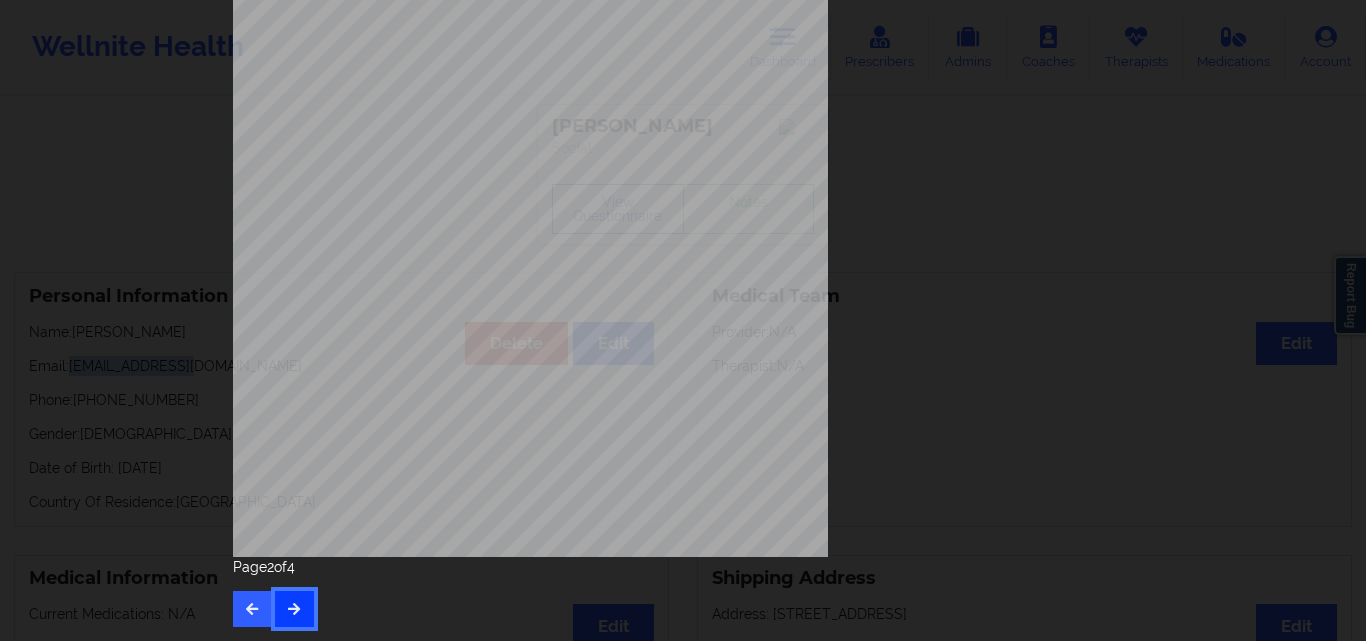 click at bounding box center (294, 609) 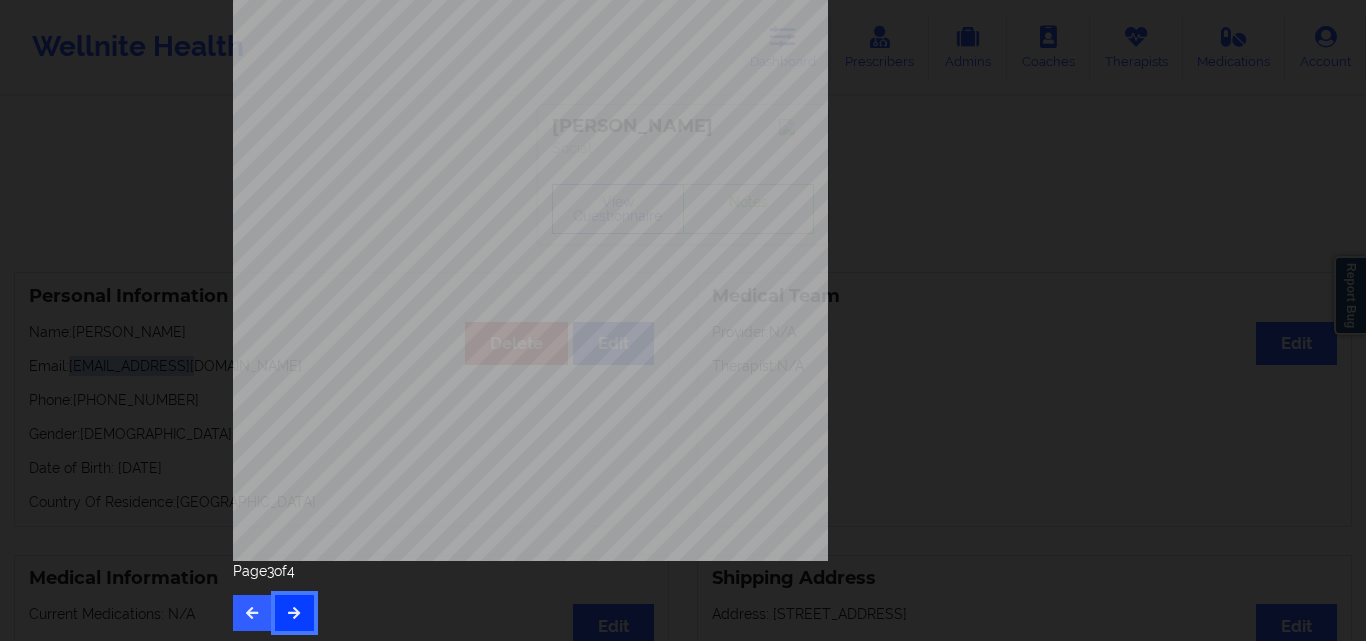 scroll, scrollTop: 313, scrollLeft: 0, axis: vertical 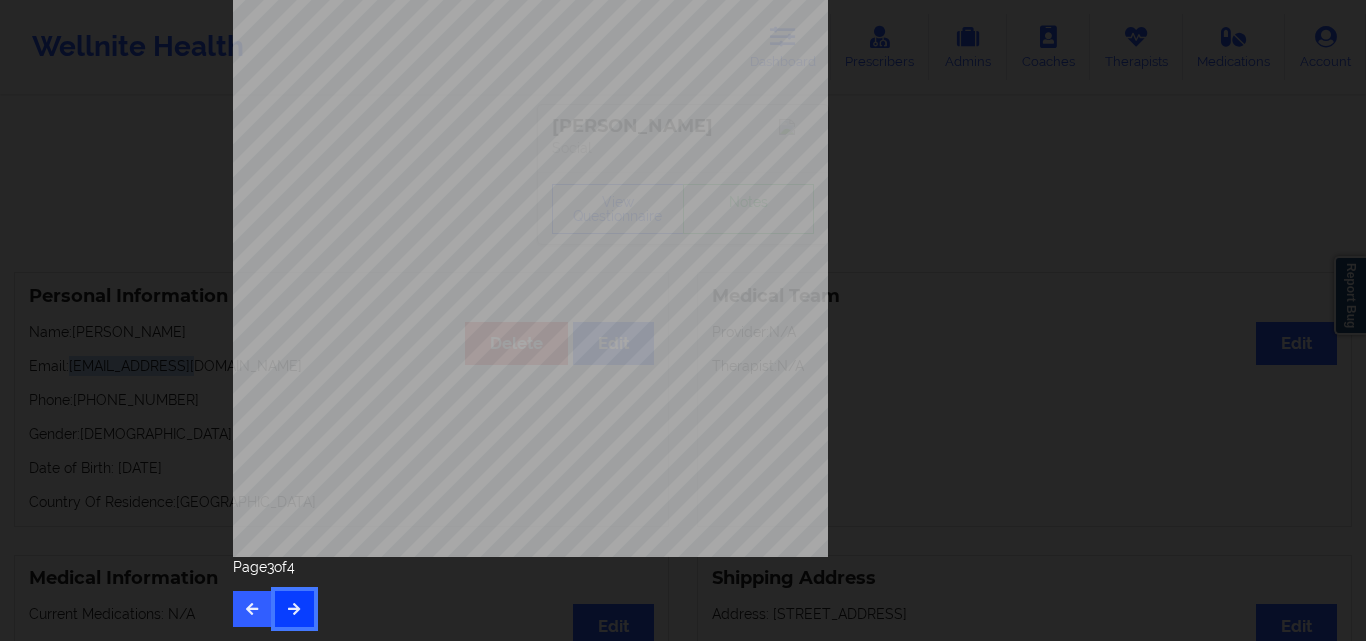type 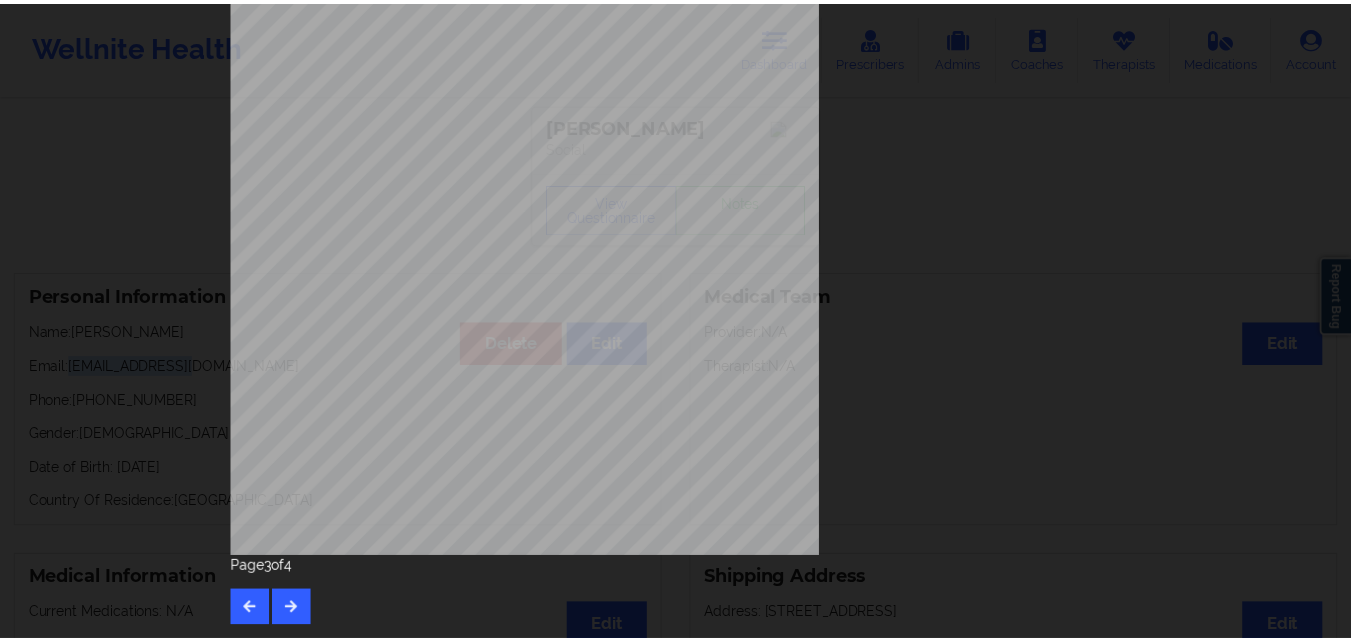scroll, scrollTop: 0, scrollLeft: 0, axis: both 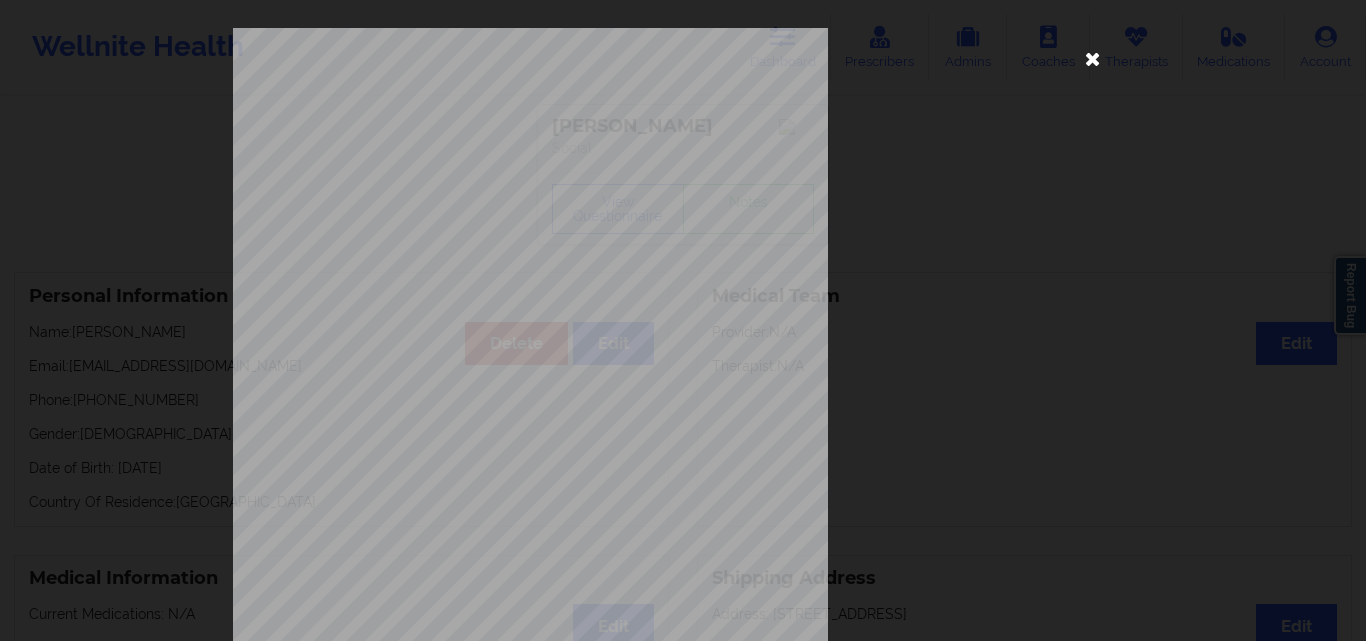 click at bounding box center [1093, 58] 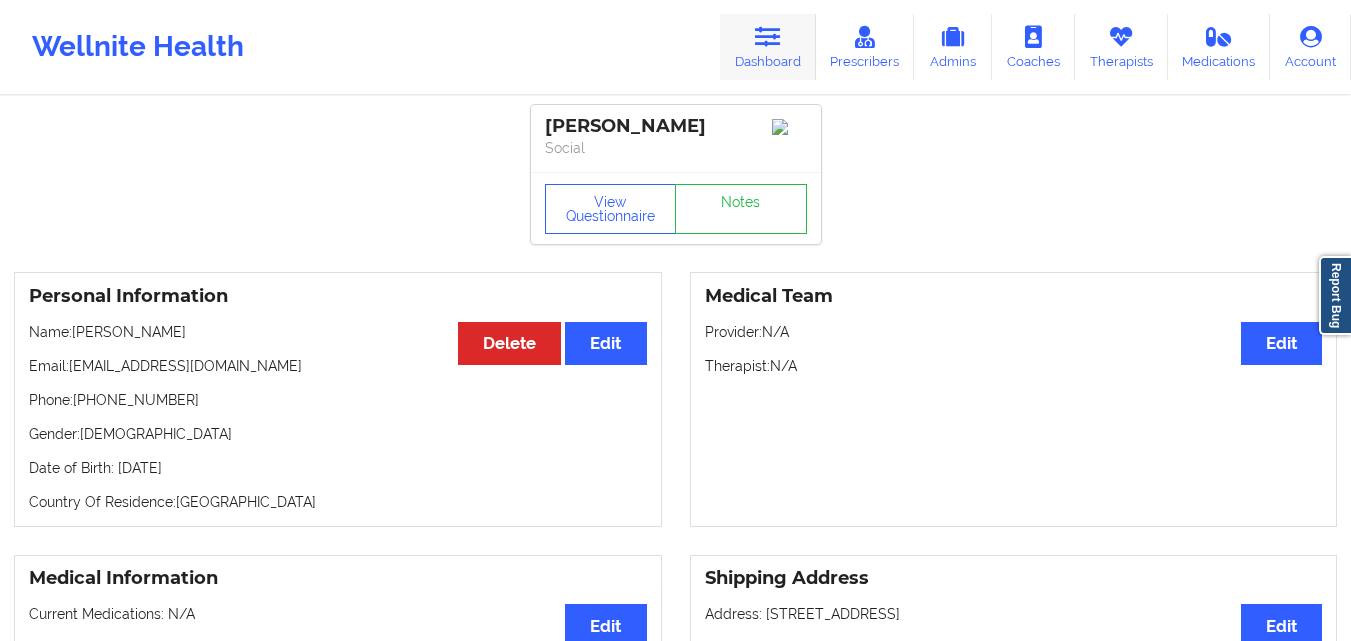 click at bounding box center (768, 37) 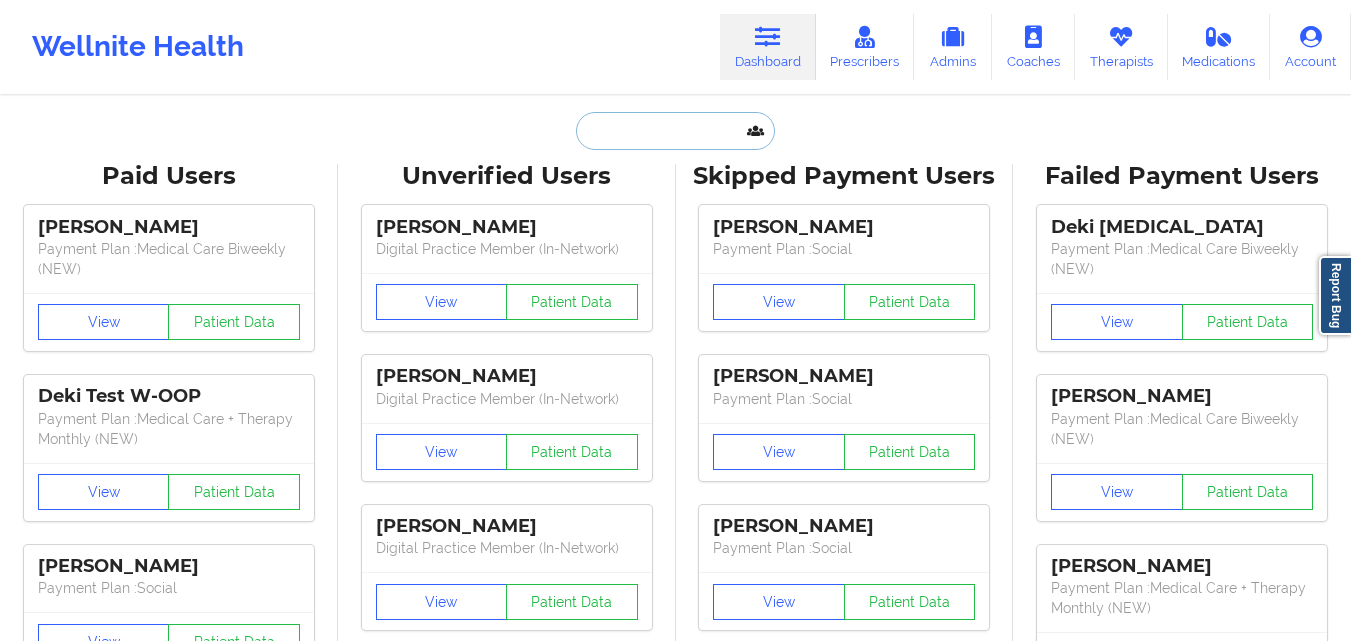 click at bounding box center [675, 131] 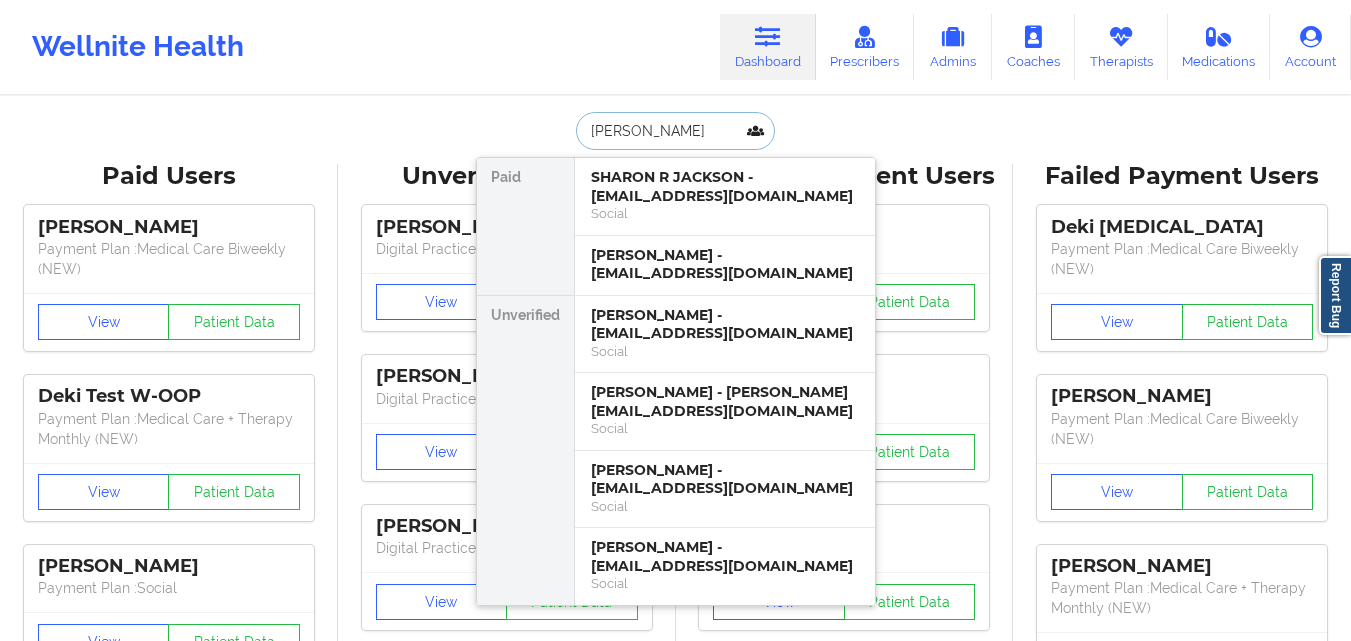 type on "kelly p" 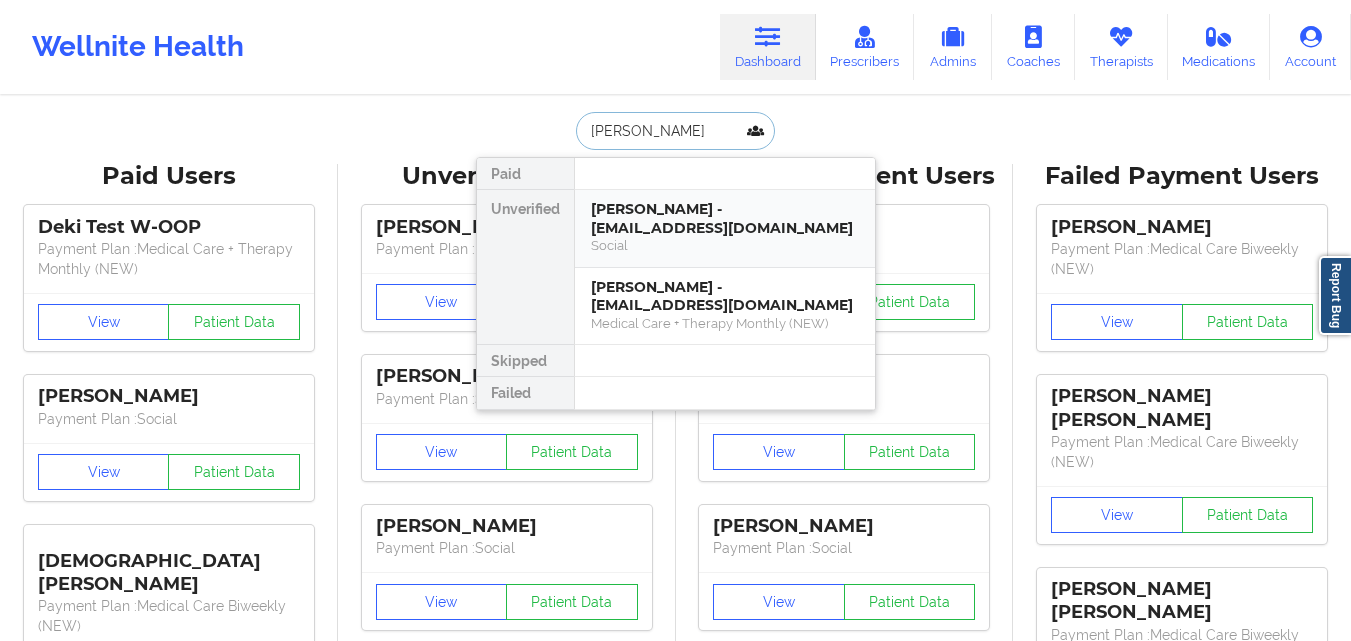 click on "Social" at bounding box center (725, 245) 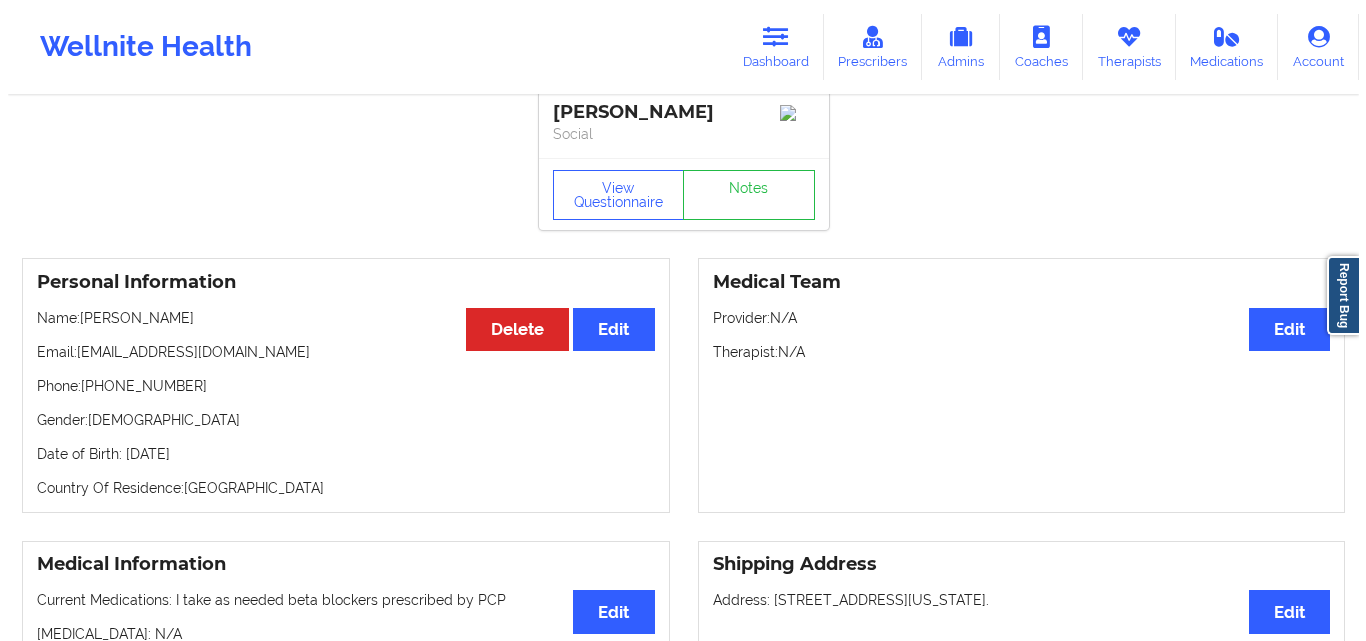 scroll, scrollTop: 0, scrollLeft: 0, axis: both 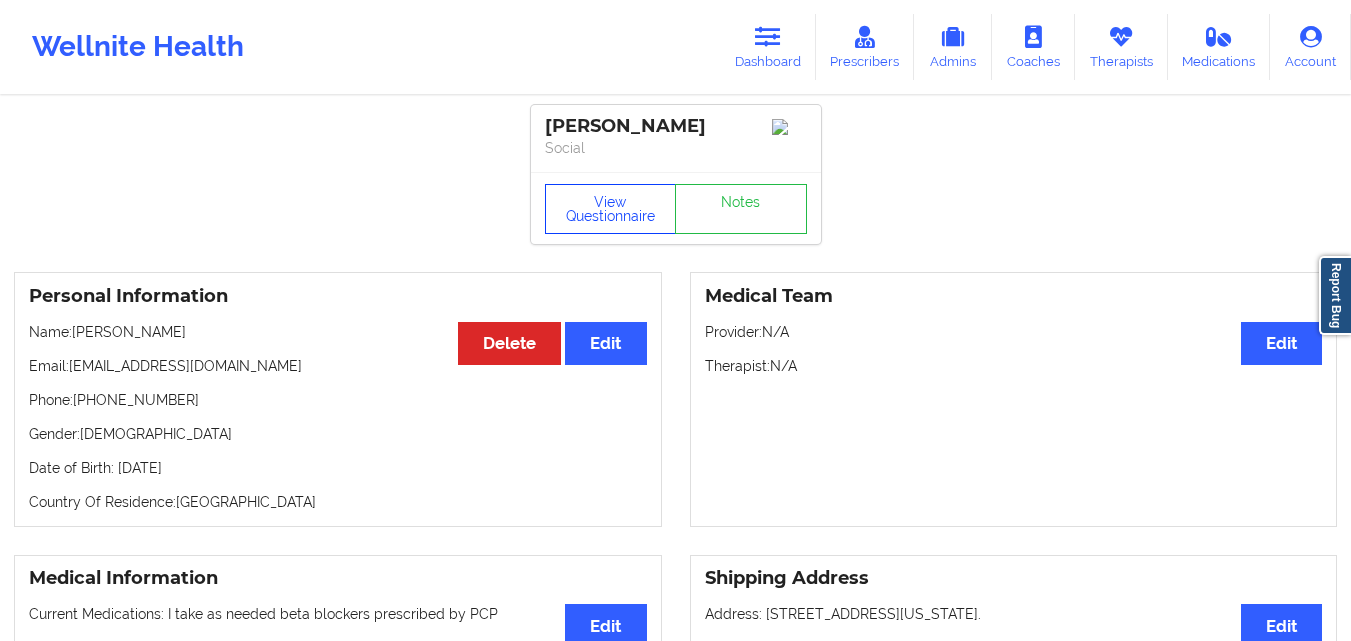 click on "View Questionnaire" at bounding box center [611, 209] 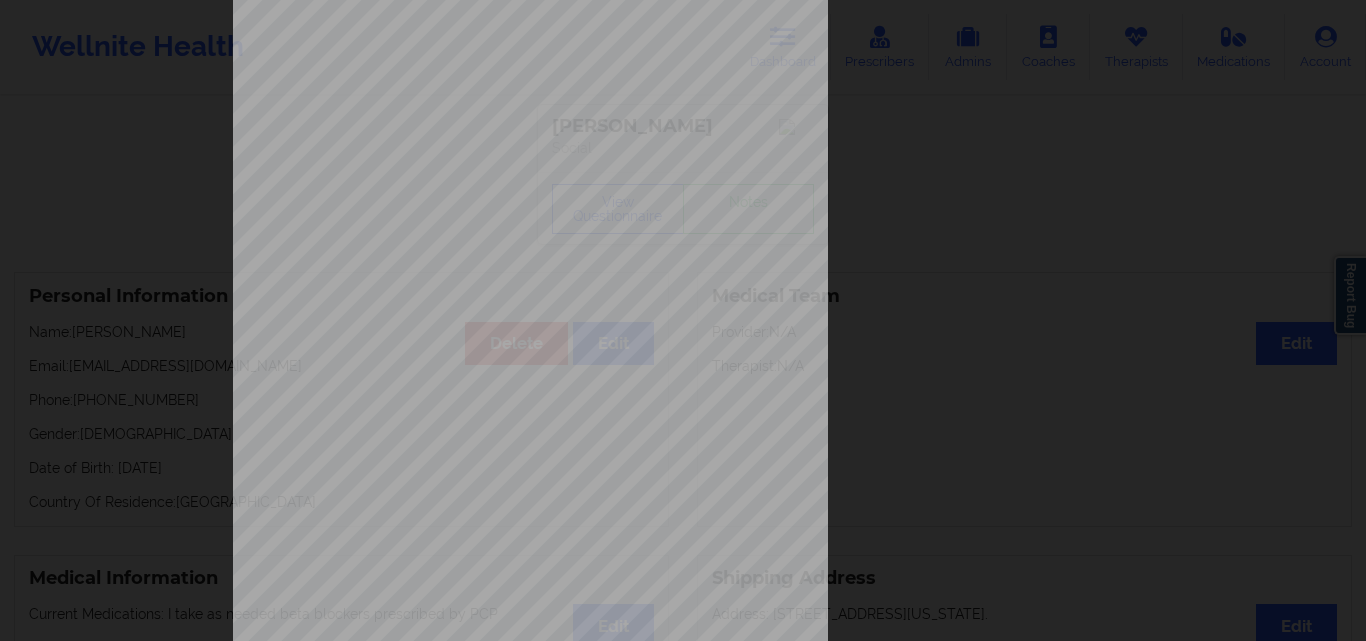 scroll, scrollTop: 313, scrollLeft: 0, axis: vertical 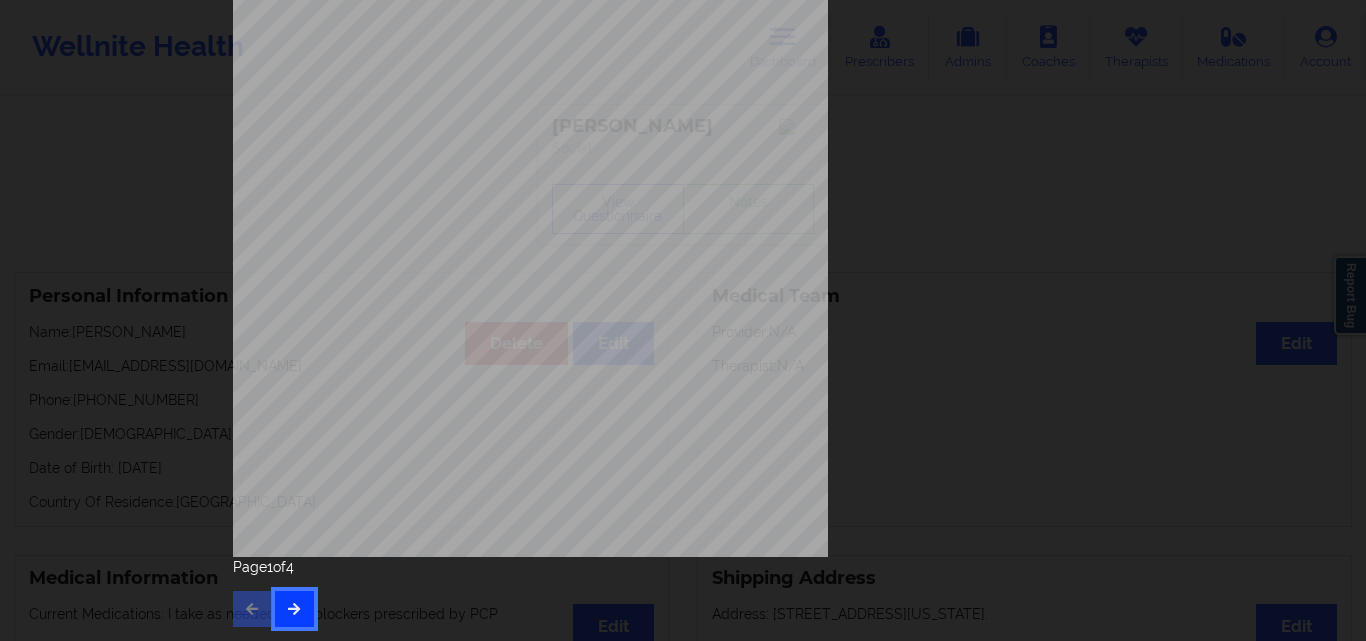 click at bounding box center (294, 608) 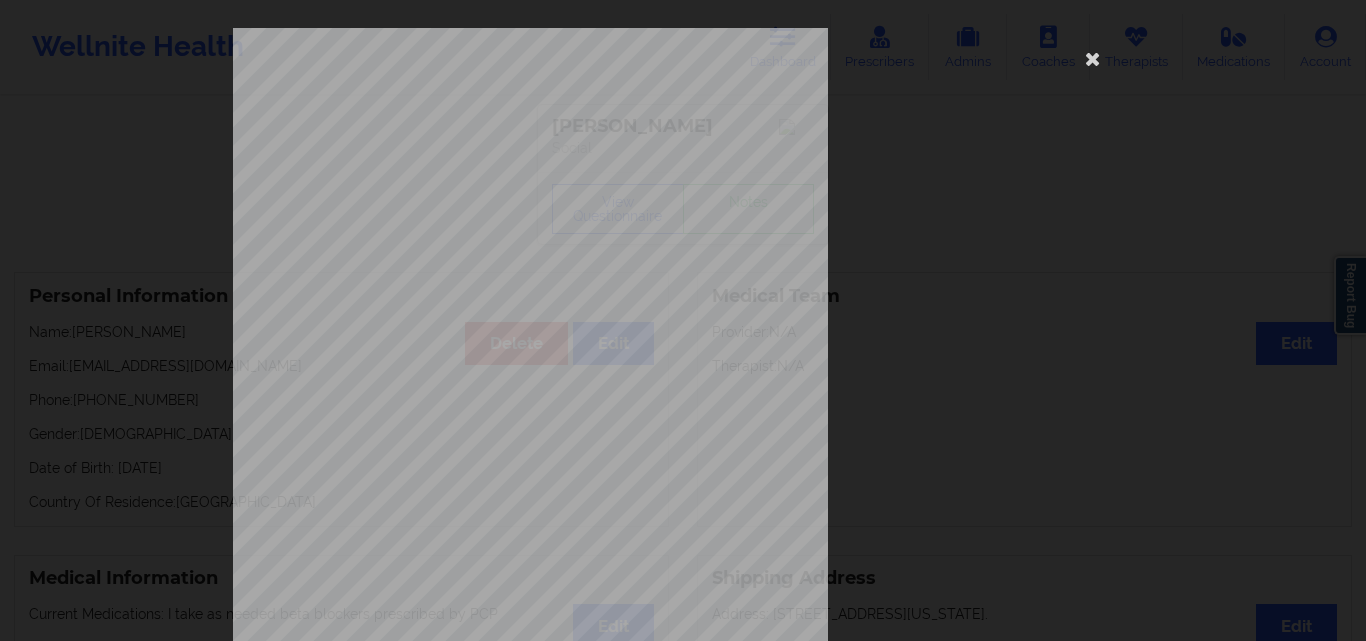 scroll, scrollTop: 313, scrollLeft: 0, axis: vertical 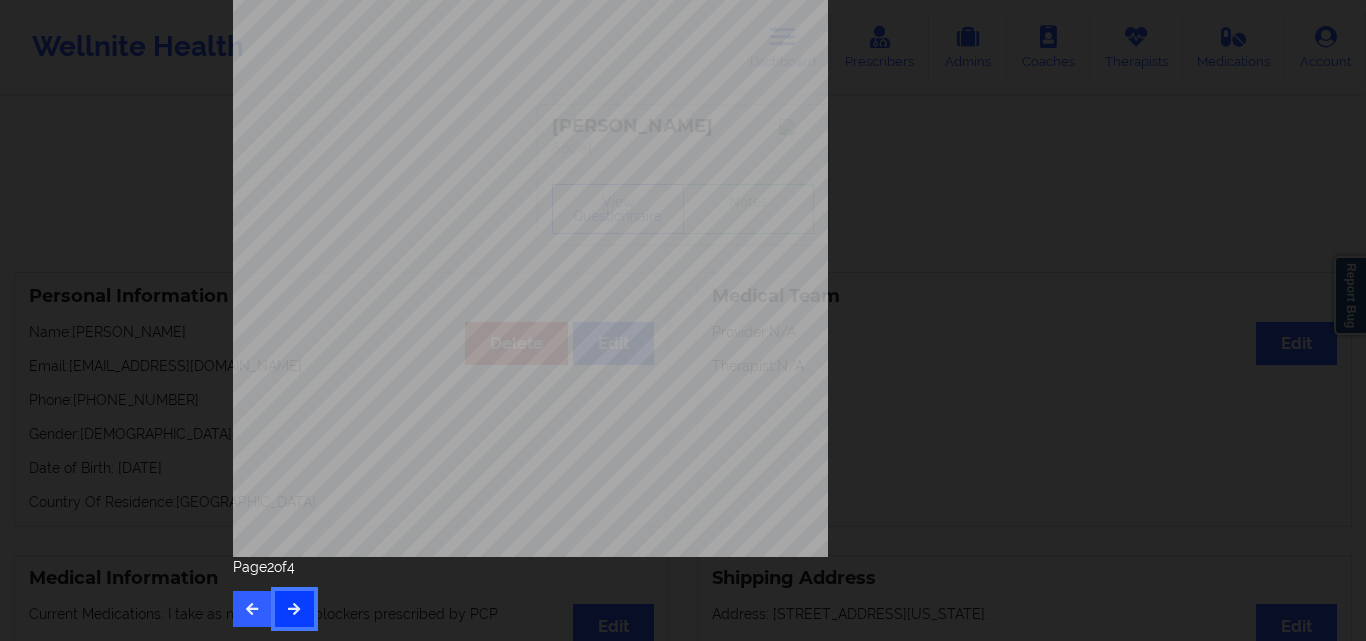 click at bounding box center [294, 609] 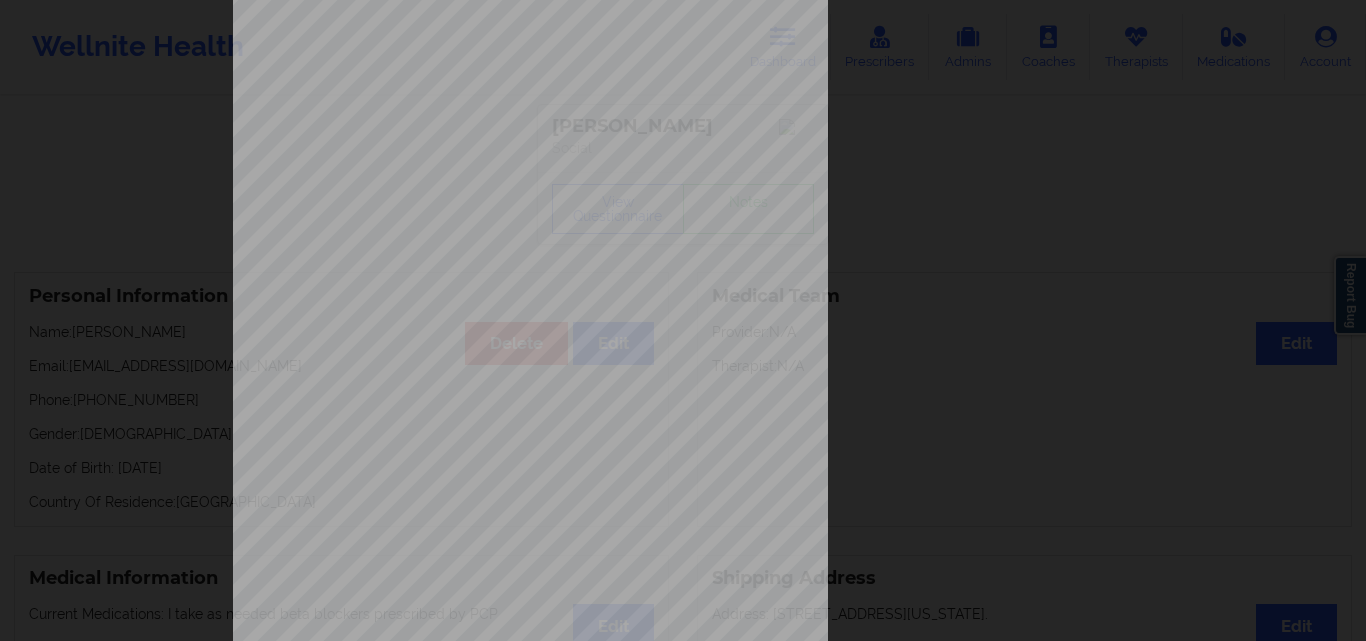 scroll, scrollTop: 313, scrollLeft: 0, axis: vertical 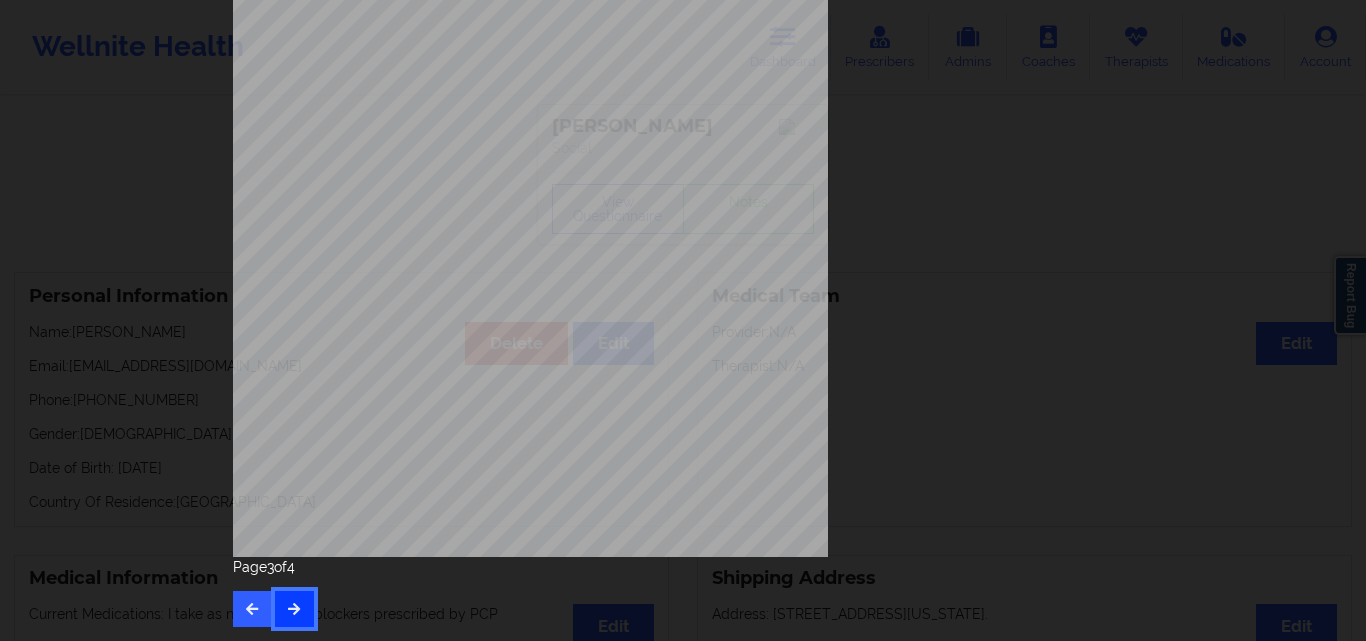 type 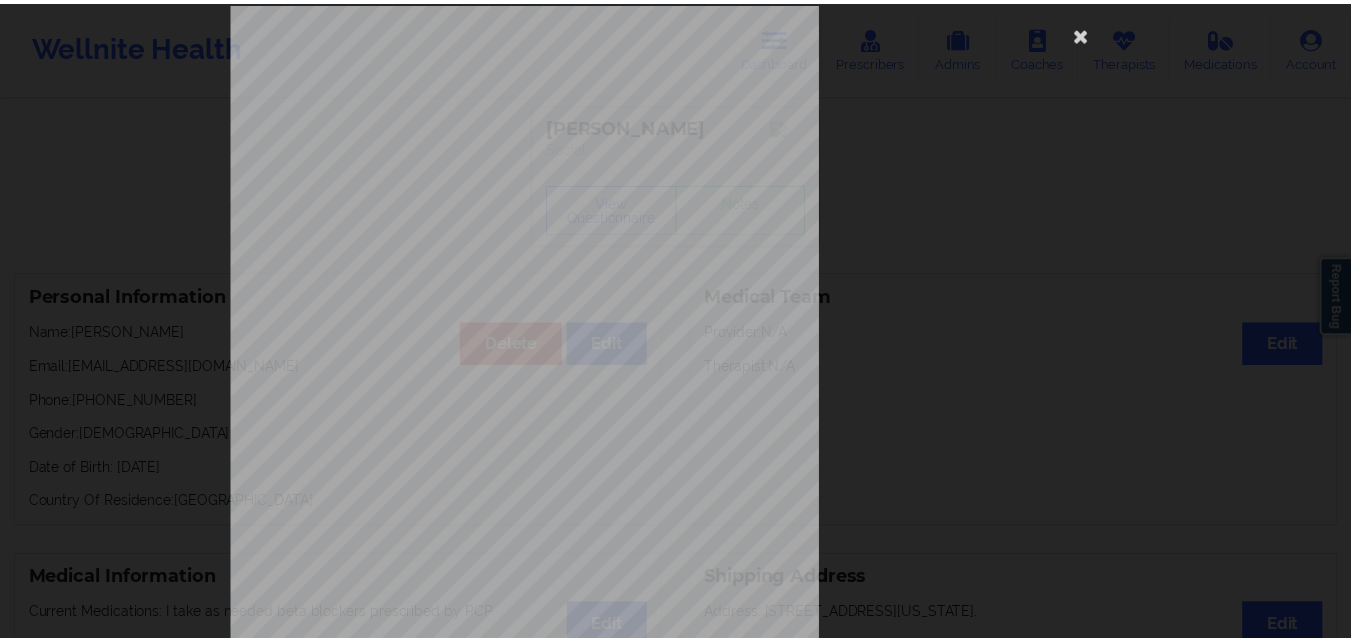 scroll, scrollTop: 0, scrollLeft: 0, axis: both 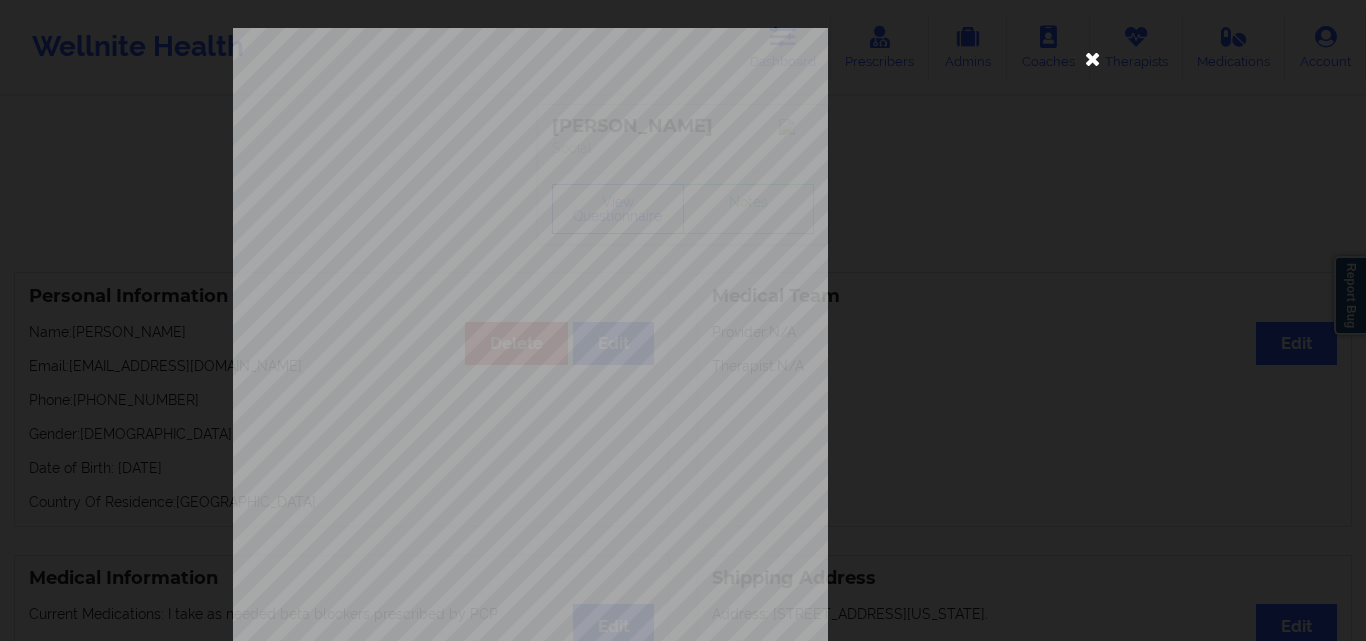 click at bounding box center (1093, 58) 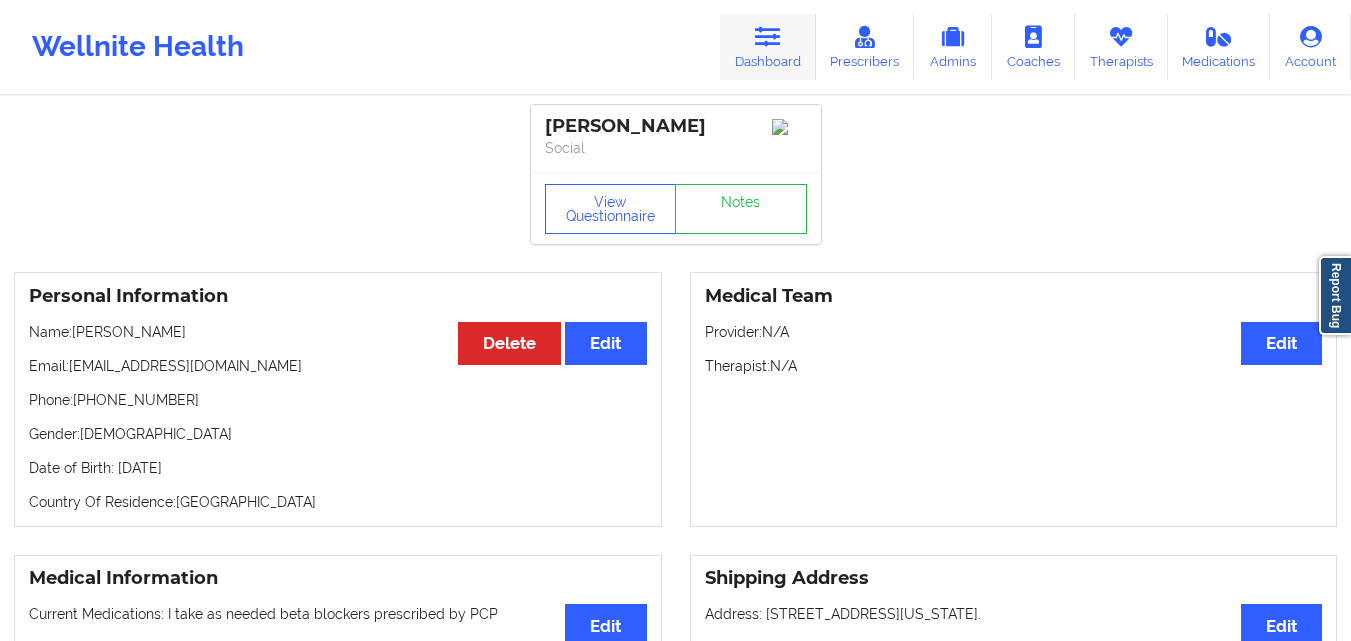 click on "Dashboard" at bounding box center [768, 47] 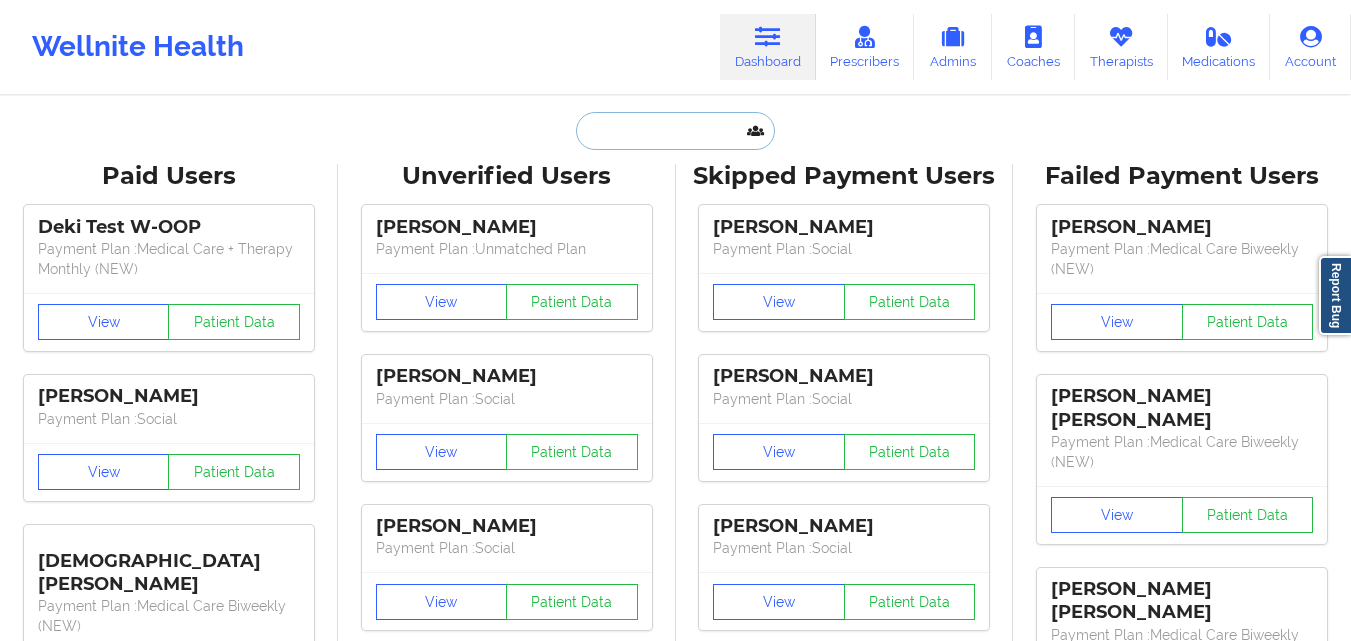 click at bounding box center [675, 131] 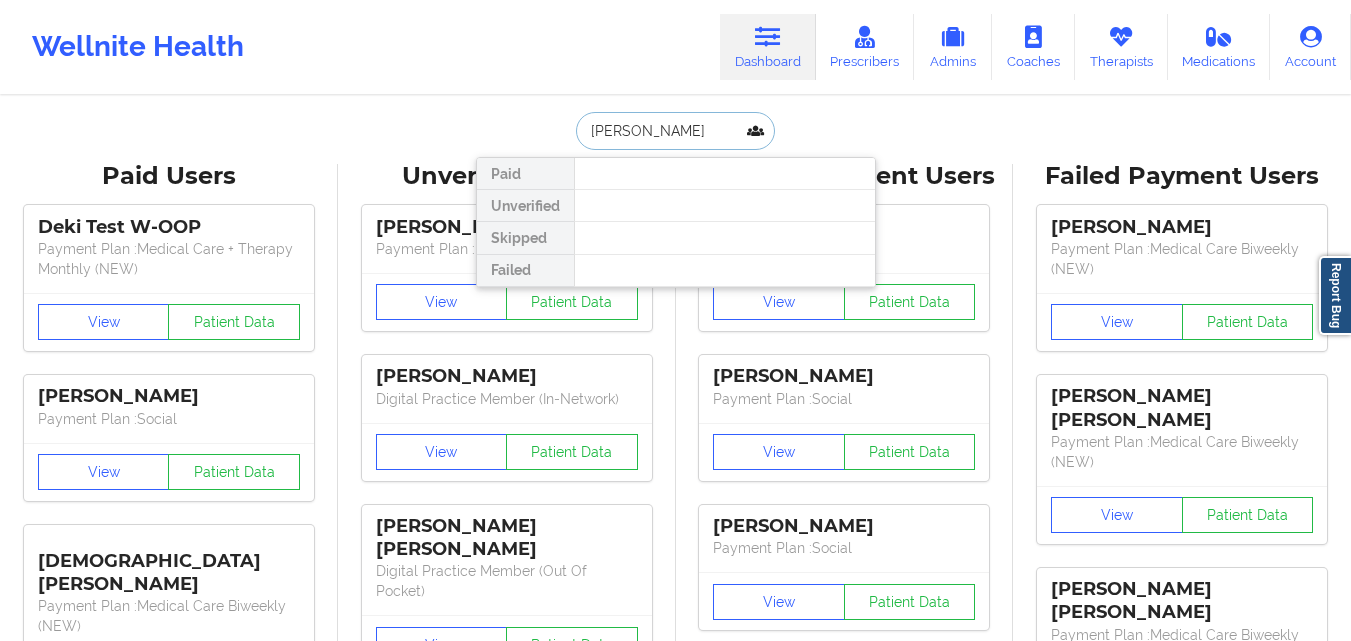 drag, startPoint x: 651, startPoint y: 128, endPoint x: 506, endPoint y: 116, distance: 145.4957 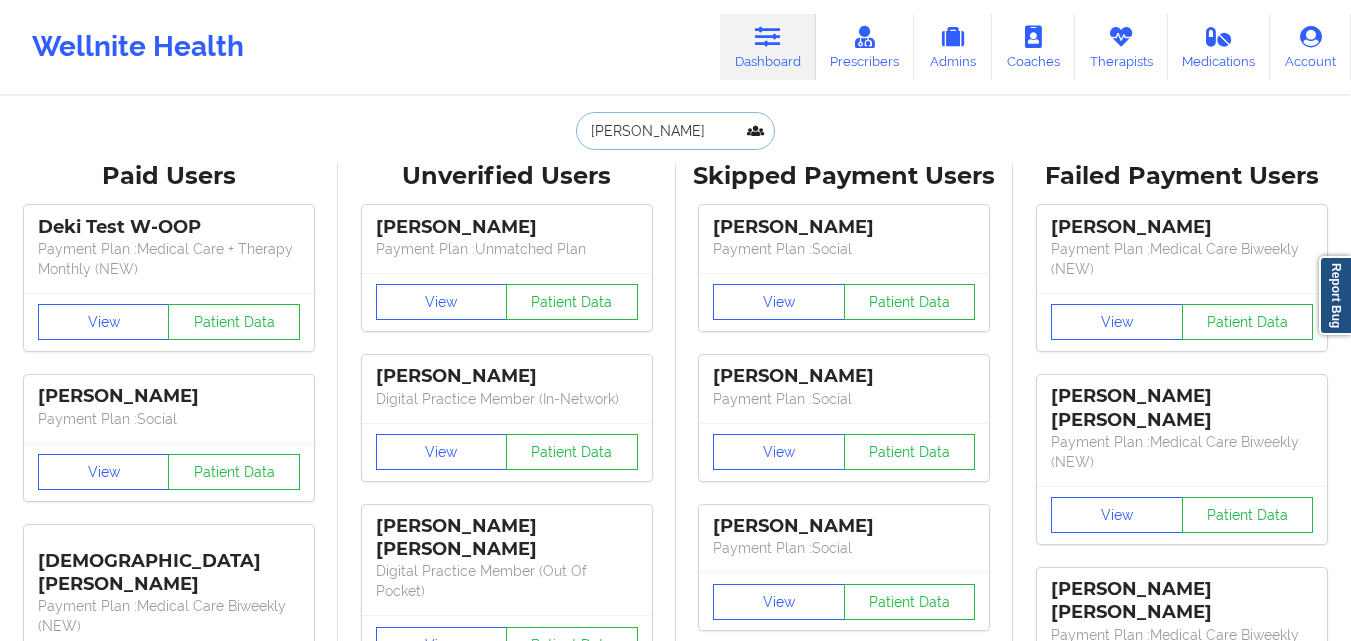 type on "WIbbeke" 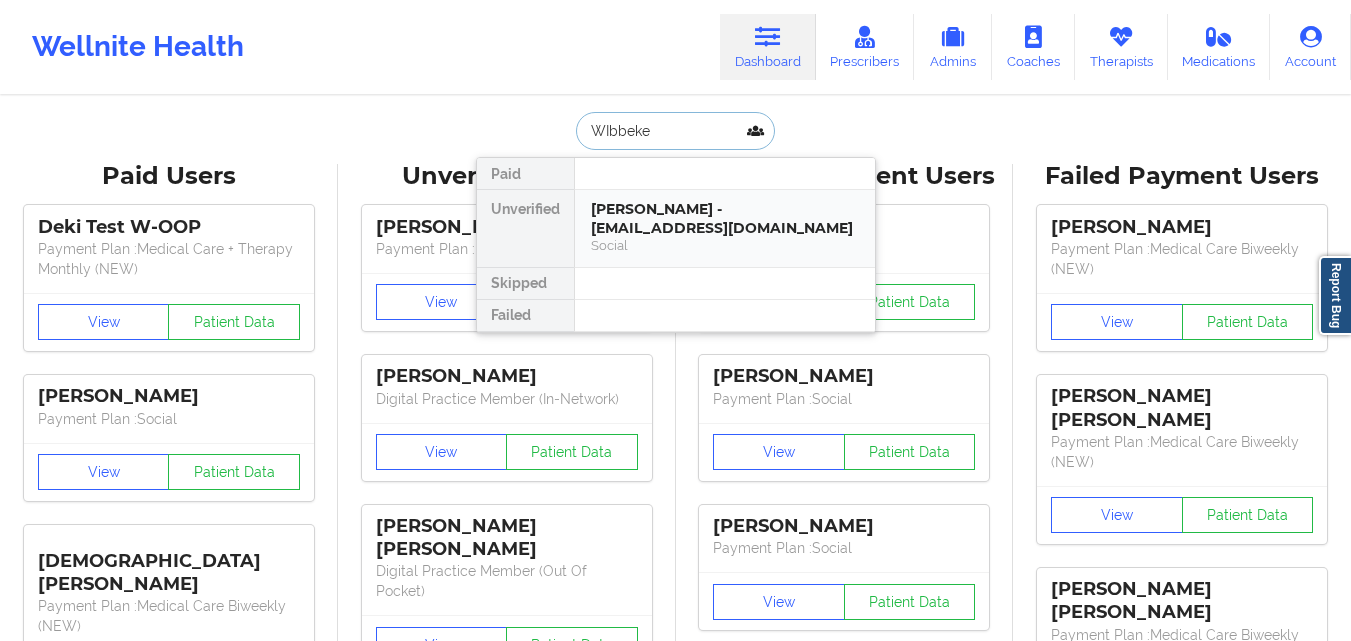 click on "Wibbeke Katherina - katitac2023@gmail.com" at bounding box center [725, 218] 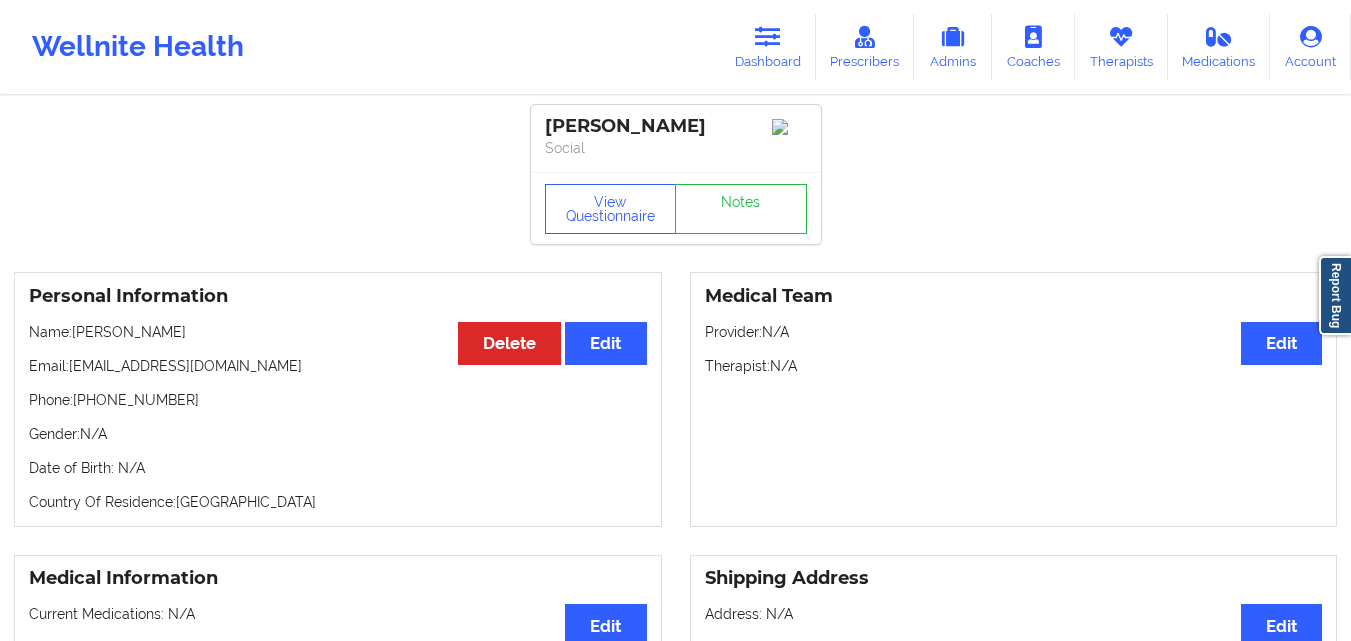 drag, startPoint x: 77, startPoint y: 340, endPoint x: 211, endPoint y: 337, distance: 134.03358 